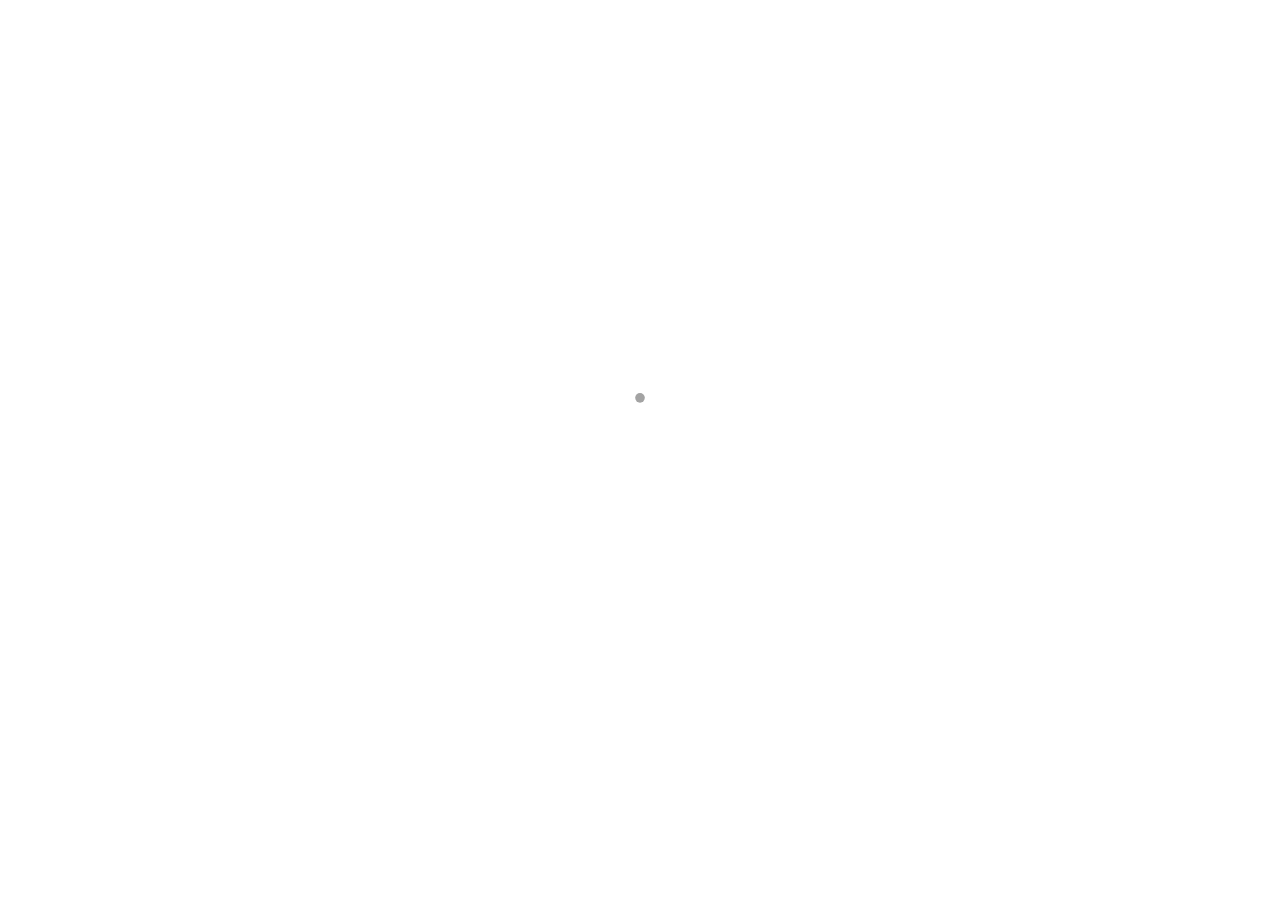 scroll, scrollTop: 0, scrollLeft: 0, axis: both 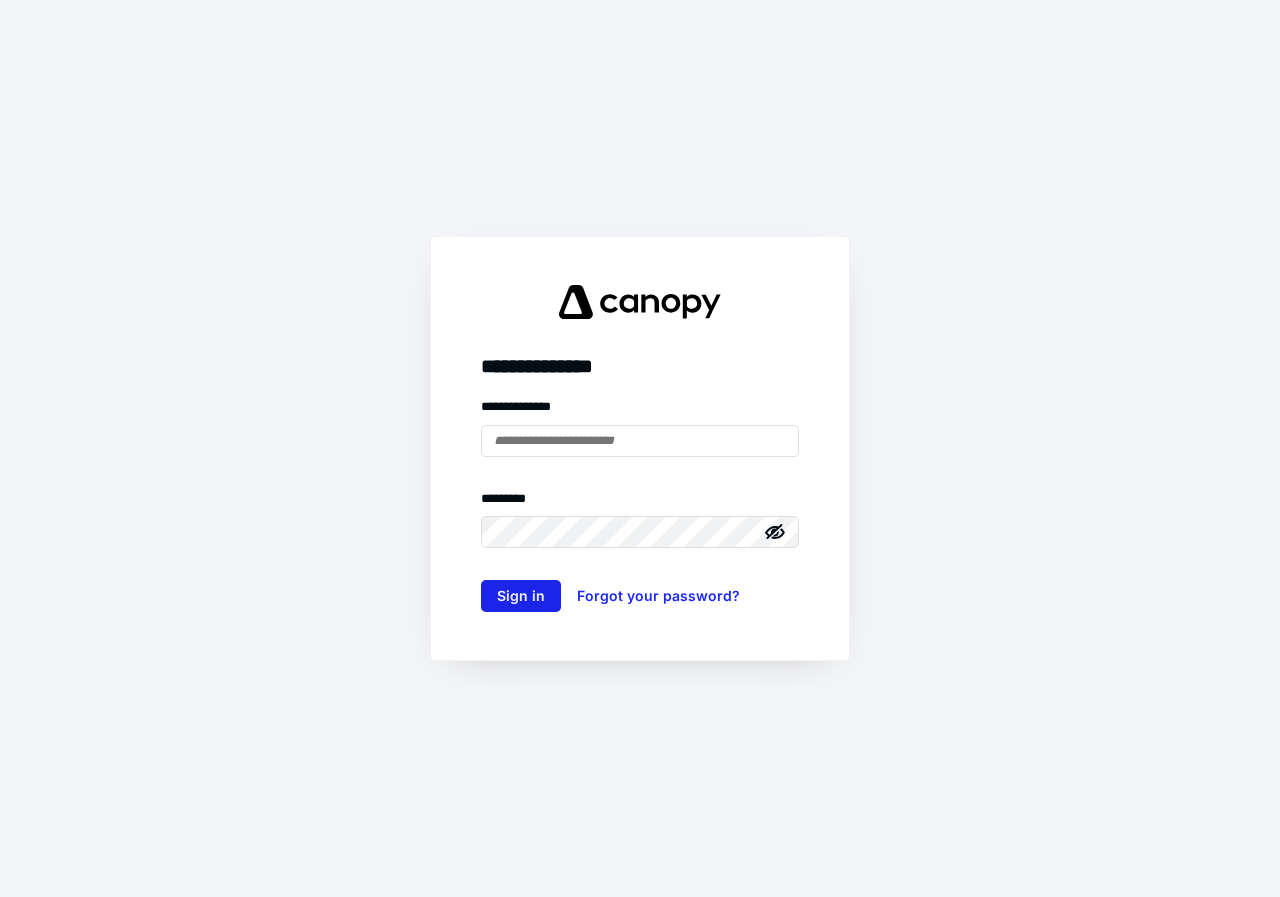 type on "**********" 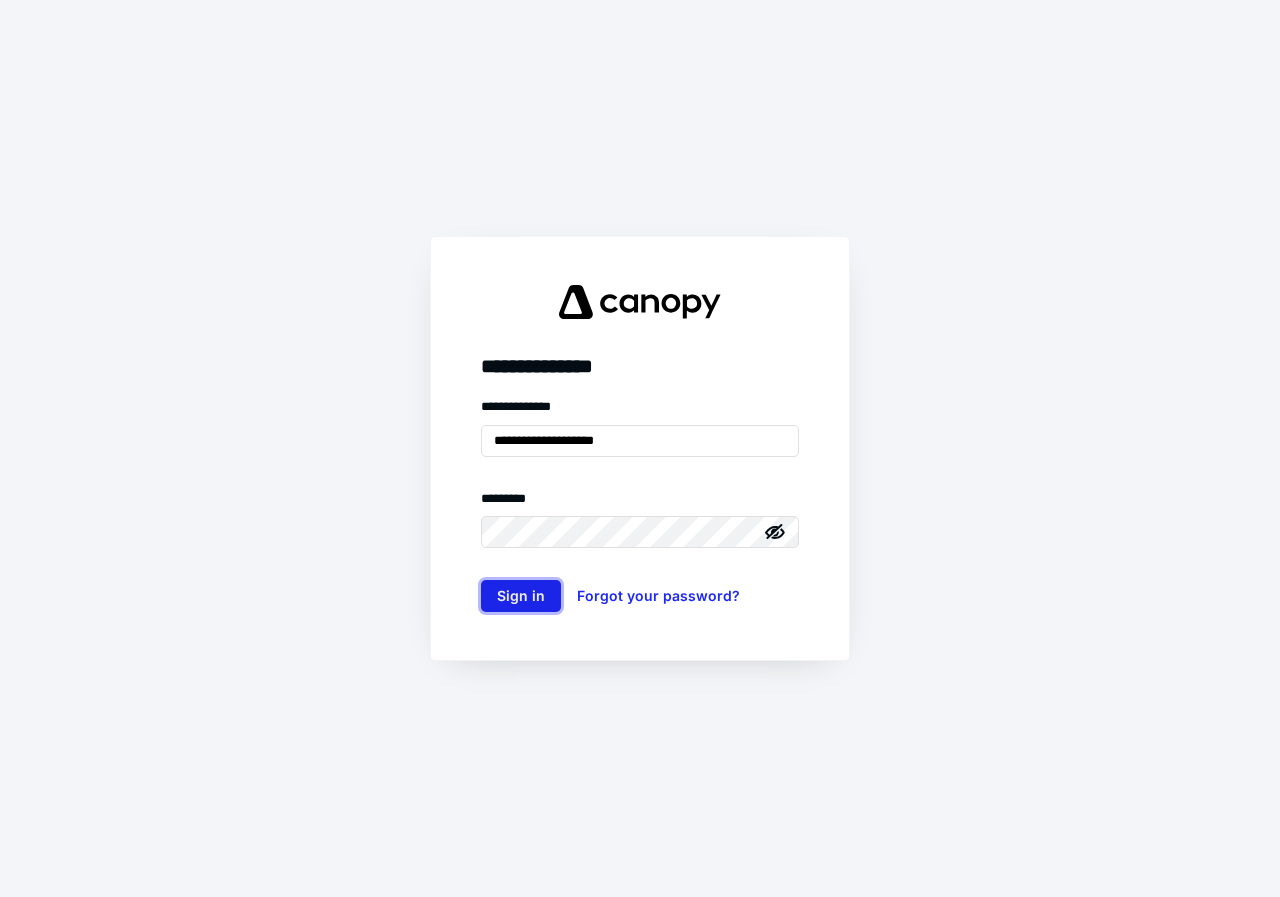 click on "Sign in" at bounding box center [521, 596] 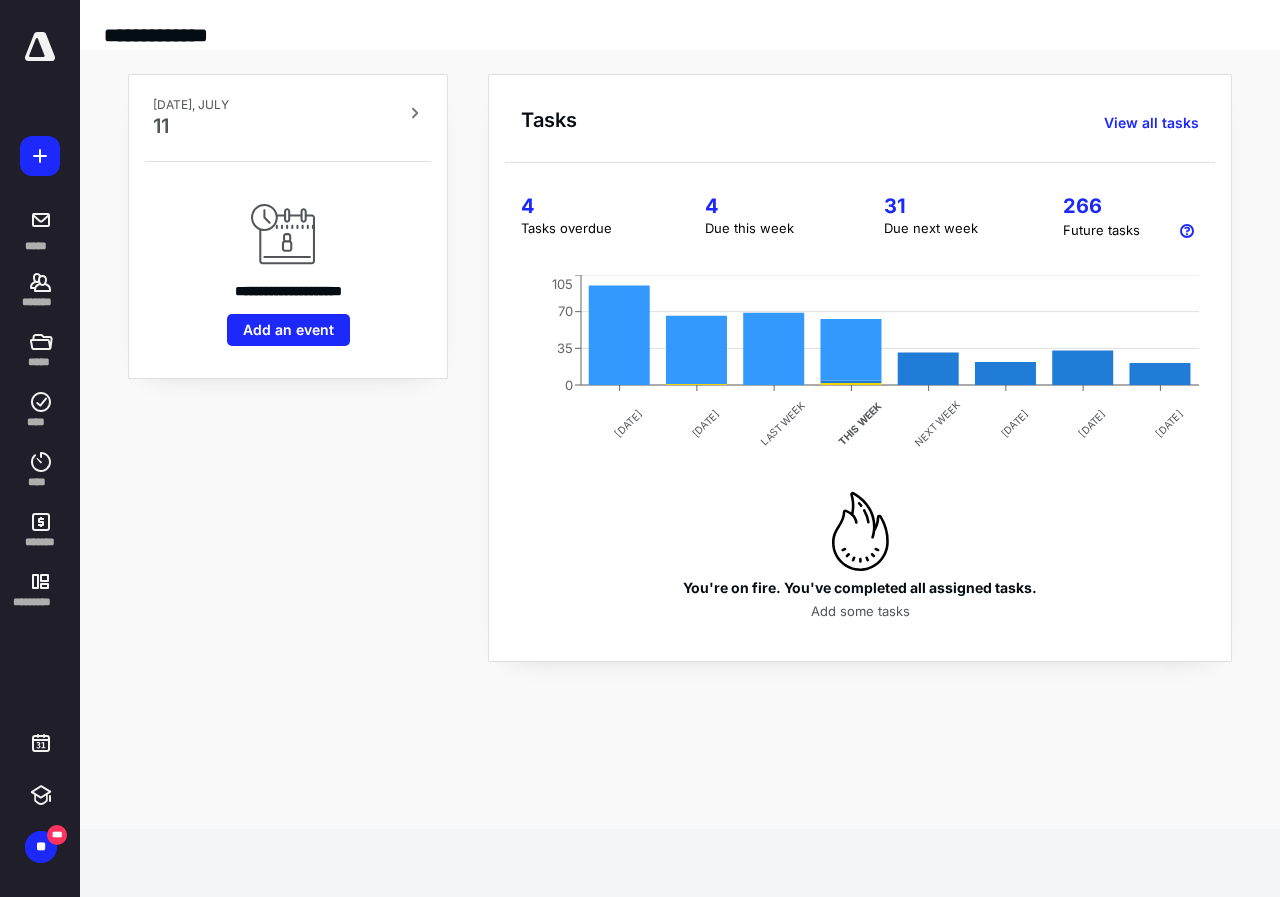 scroll, scrollTop: 0, scrollLeft: 0, axis: both 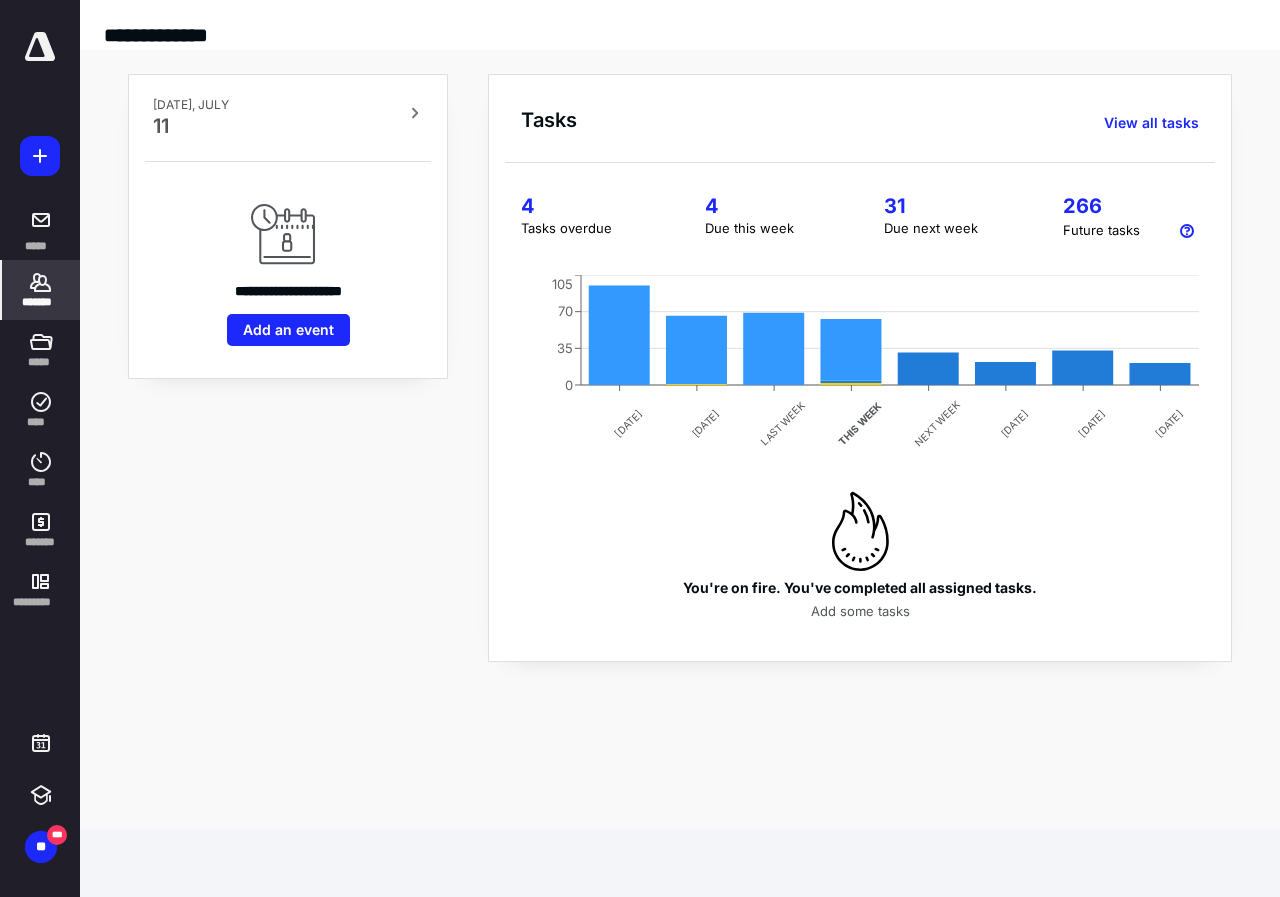 click on "*******" at bounding box center [41, 302] 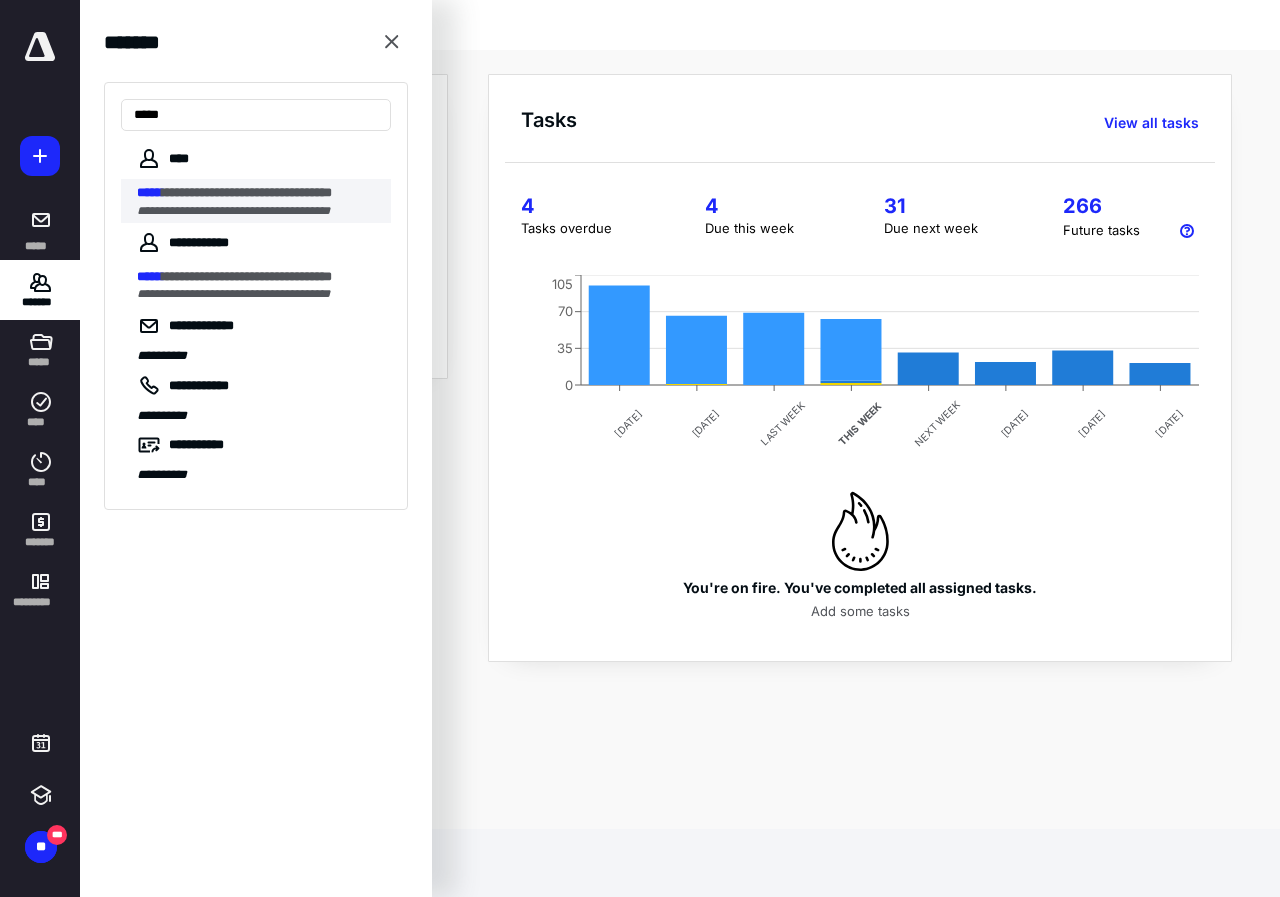 type on "*****" 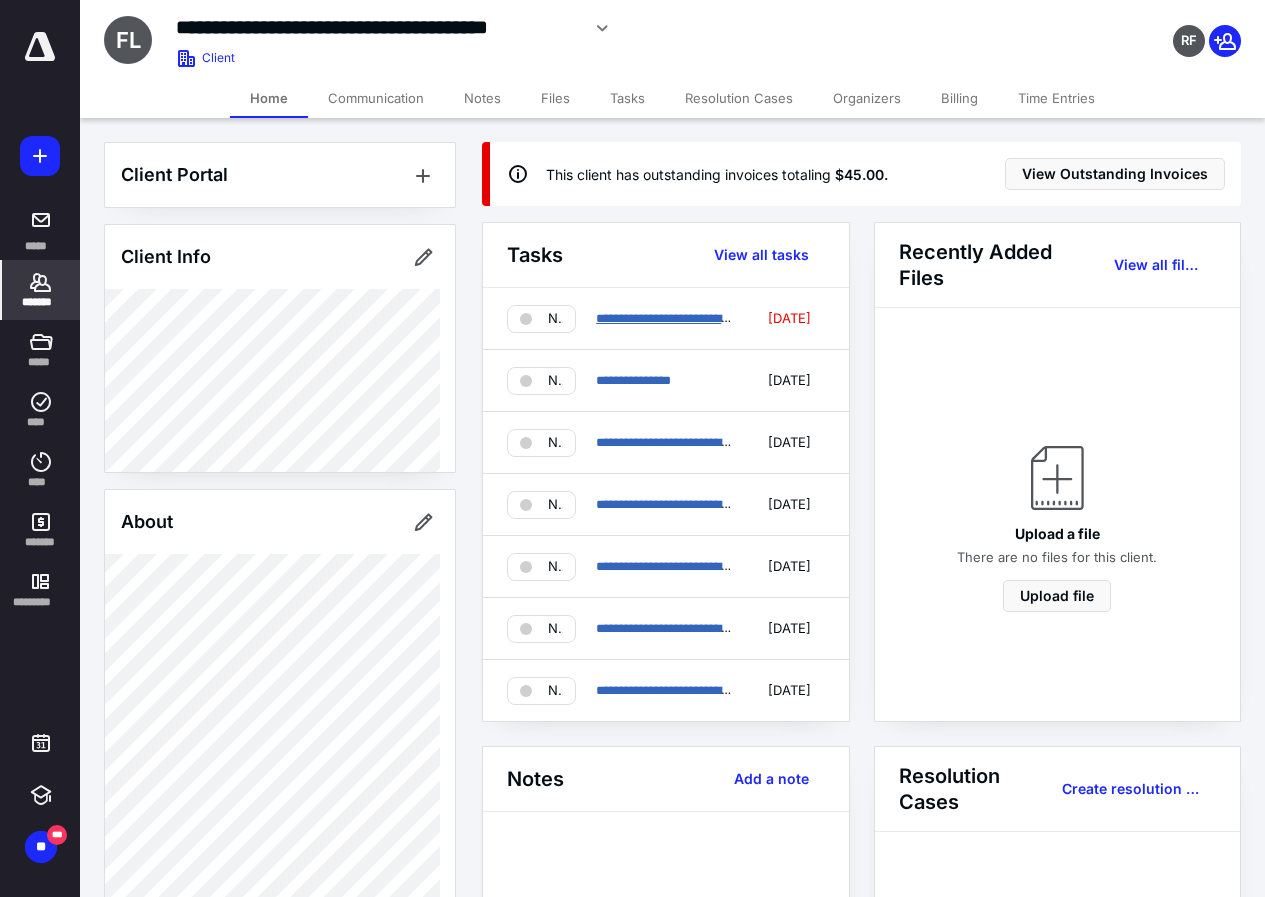 click on "**********" at bounding box center [691, 318] 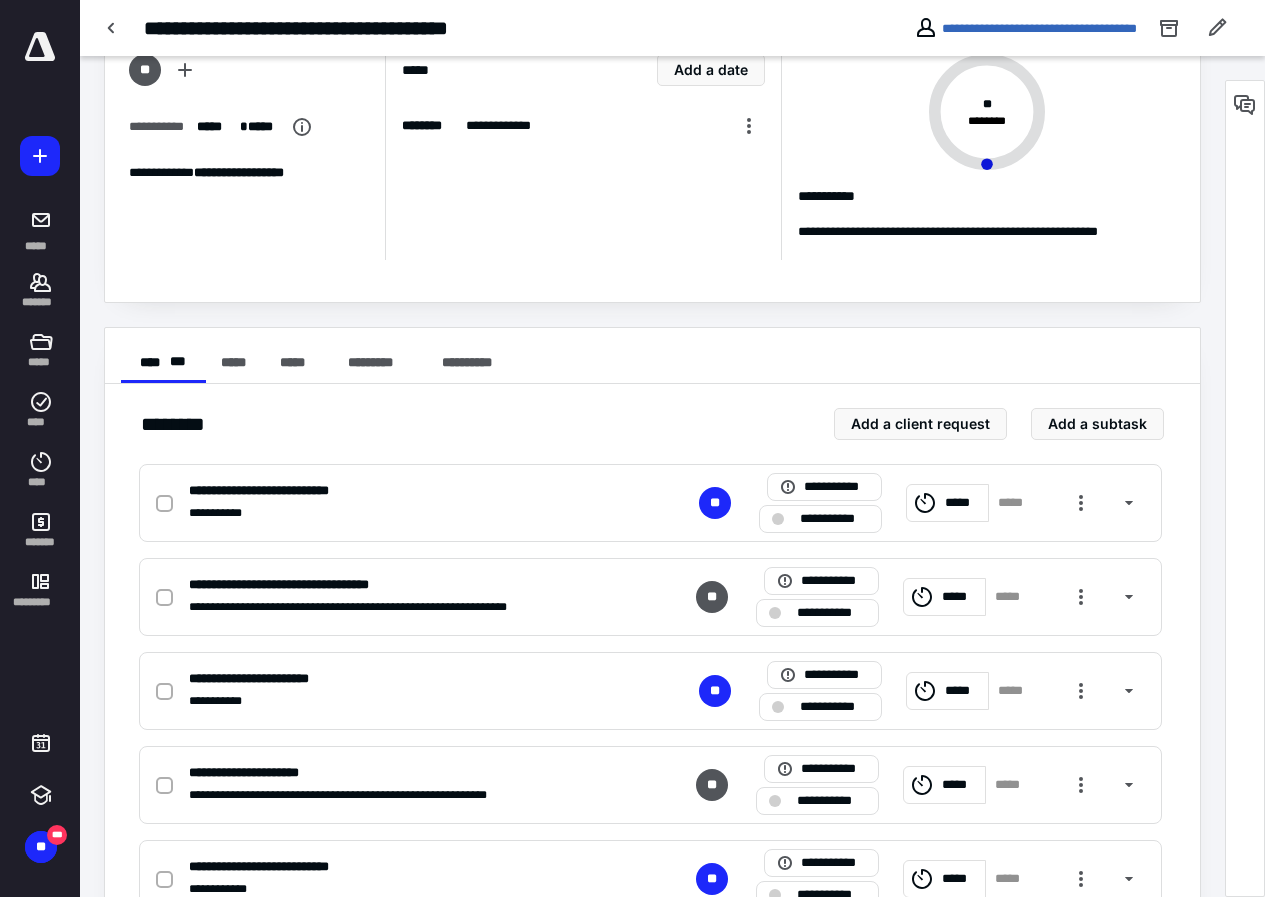 scroll, scrollTop: 278, scrollLeft: 0, axis: vertical 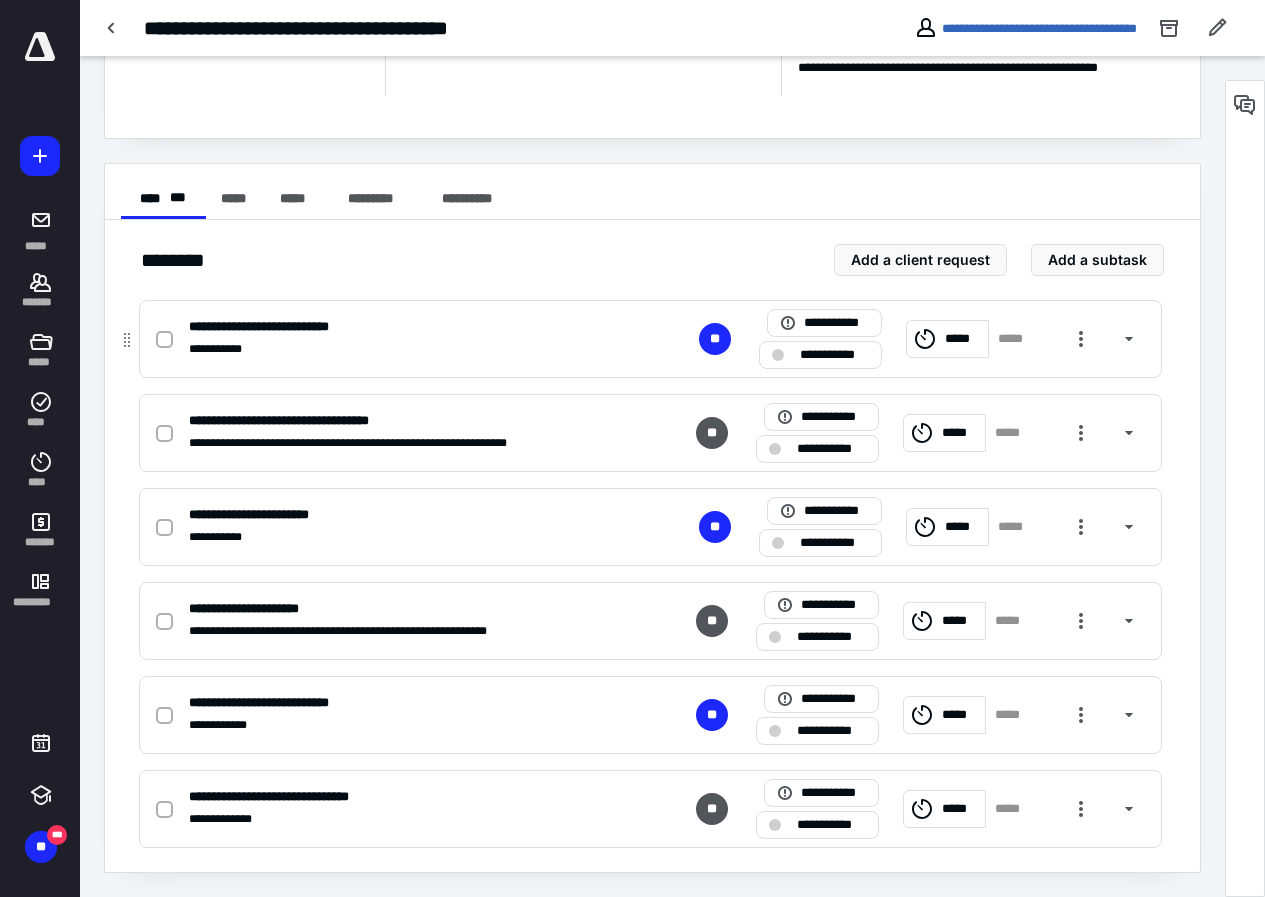 click 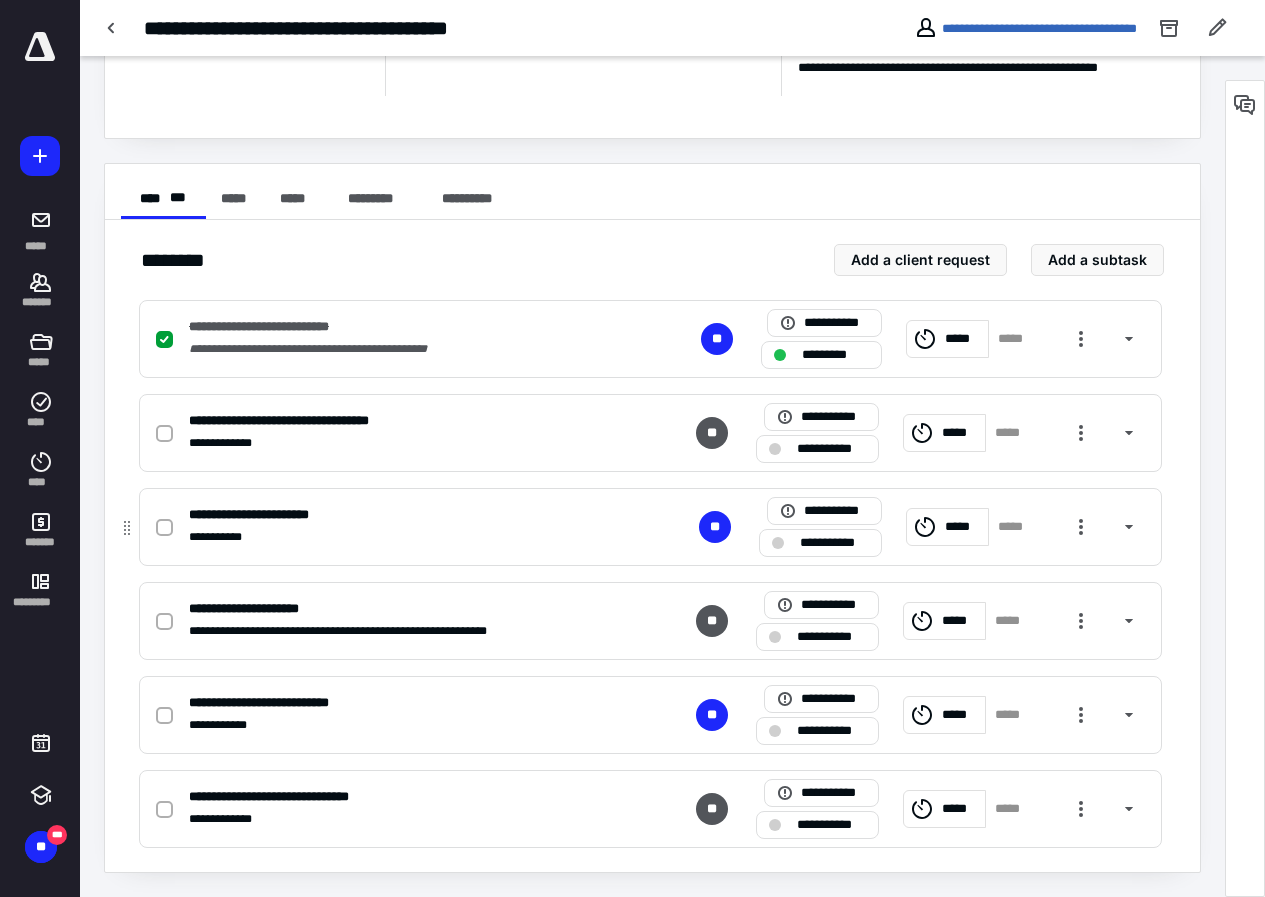 click 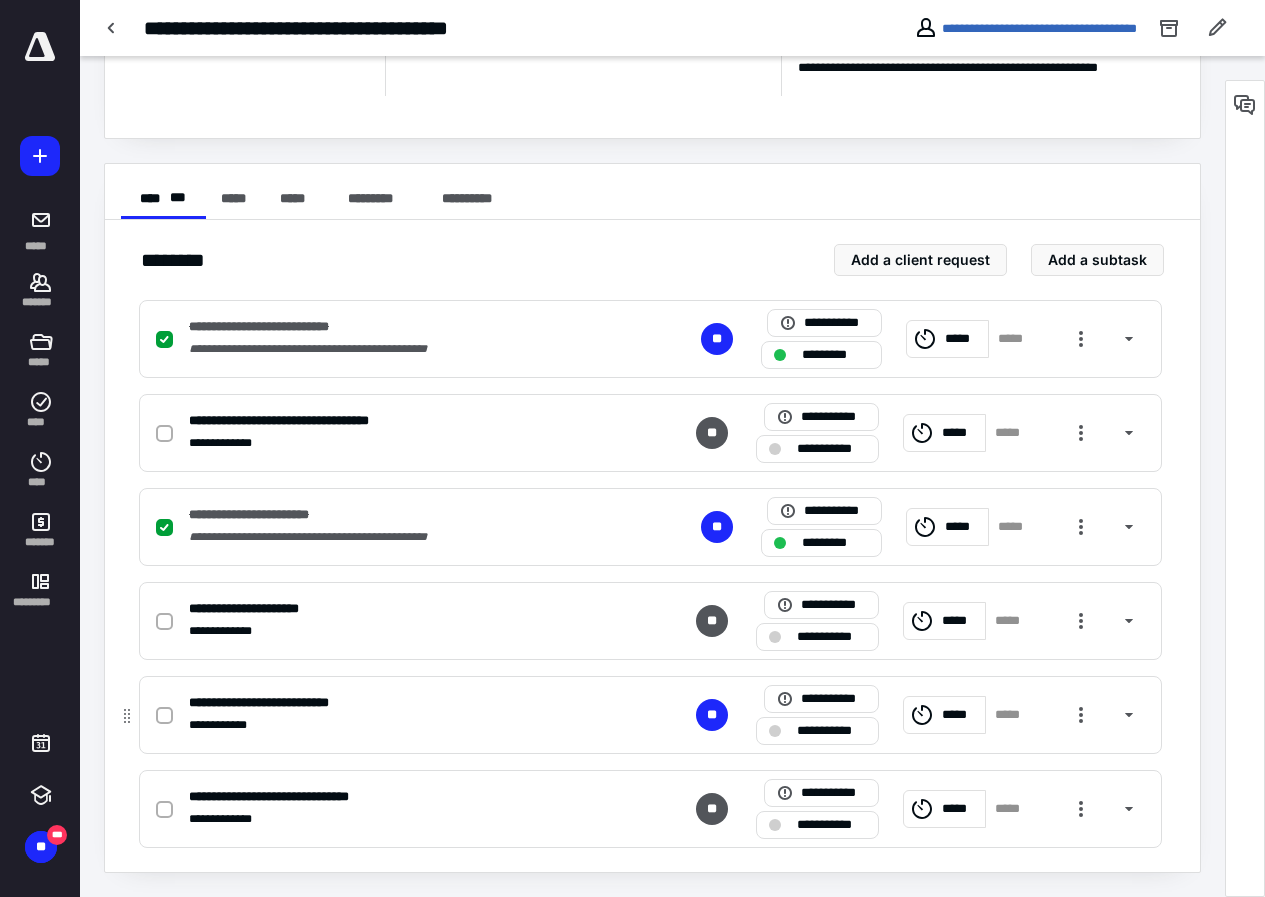 click on "*****" at bounding box center (960, 715) 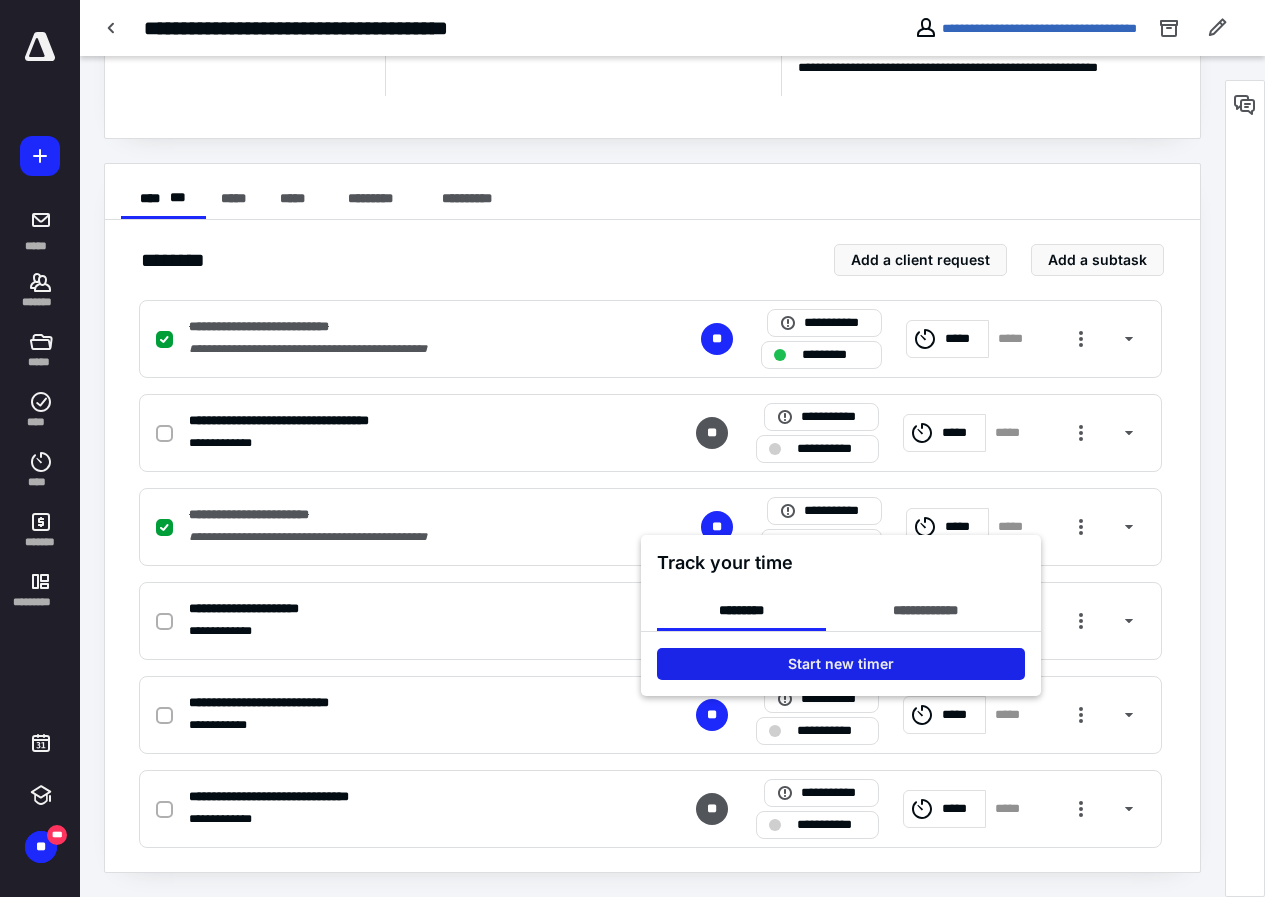 click on "Start new timer" at bounding box center [841, 664] 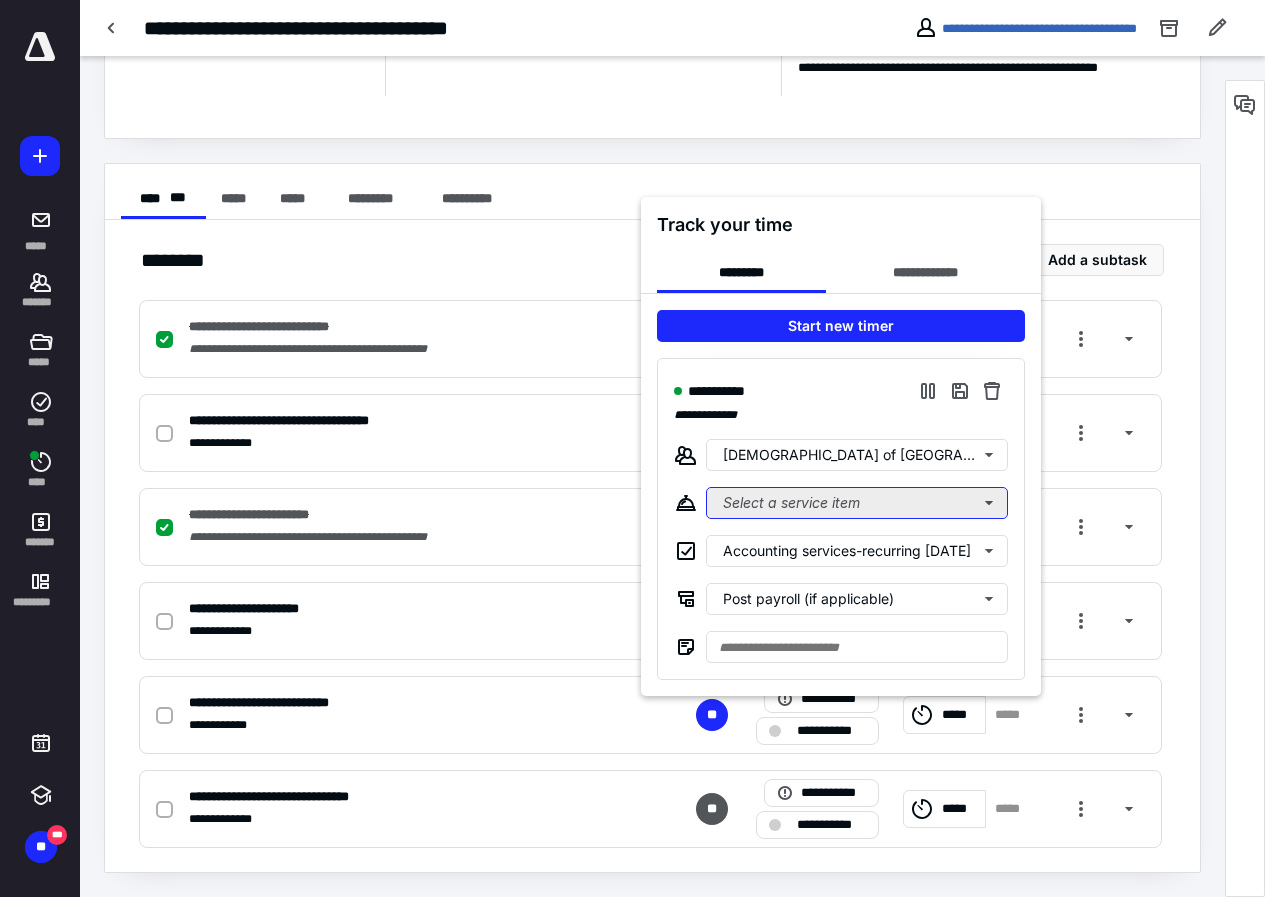 click on "Select a service item" at bounding box center [857, 503] 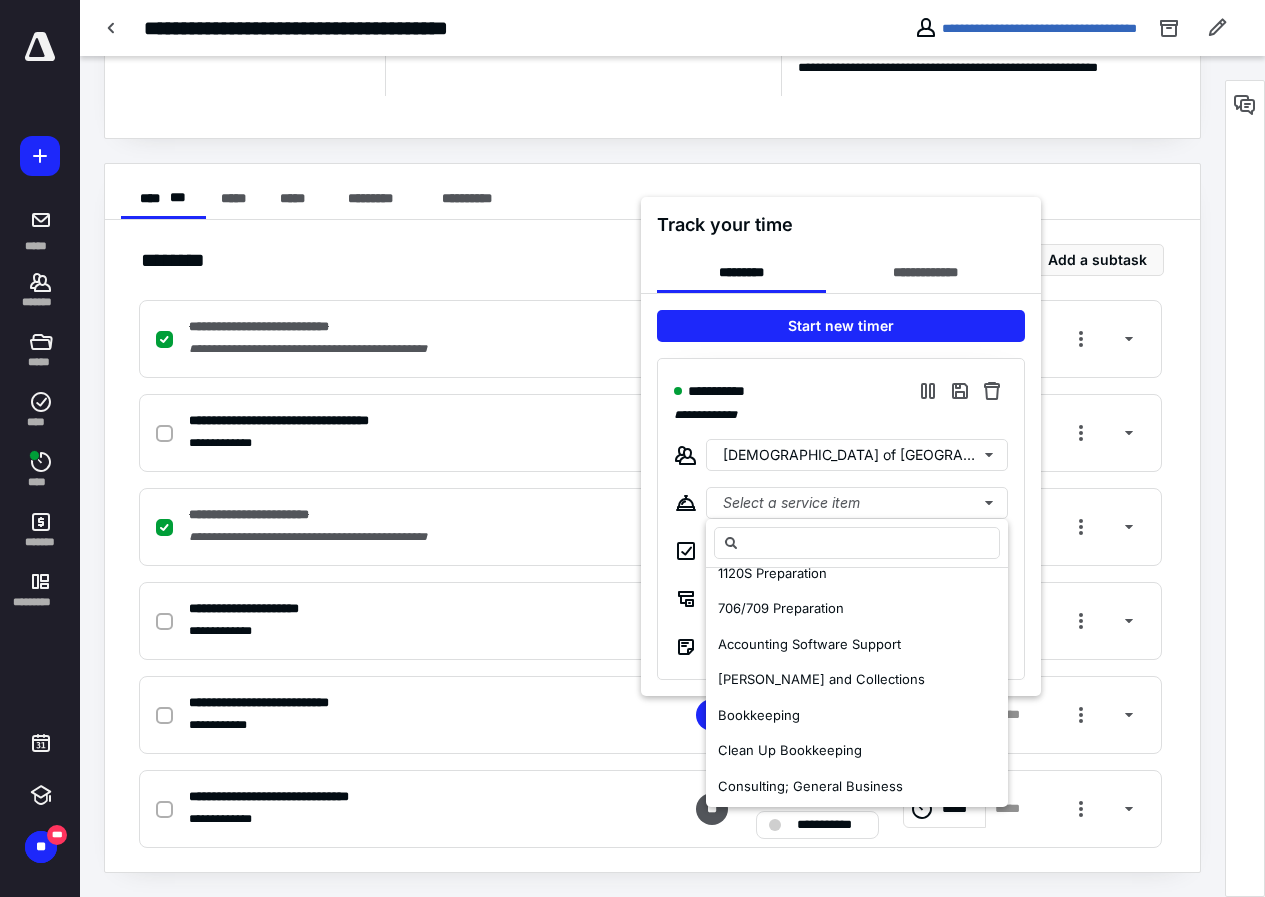 scroll, scrollTop: 200, scrollLeft: 0, axis: vertical 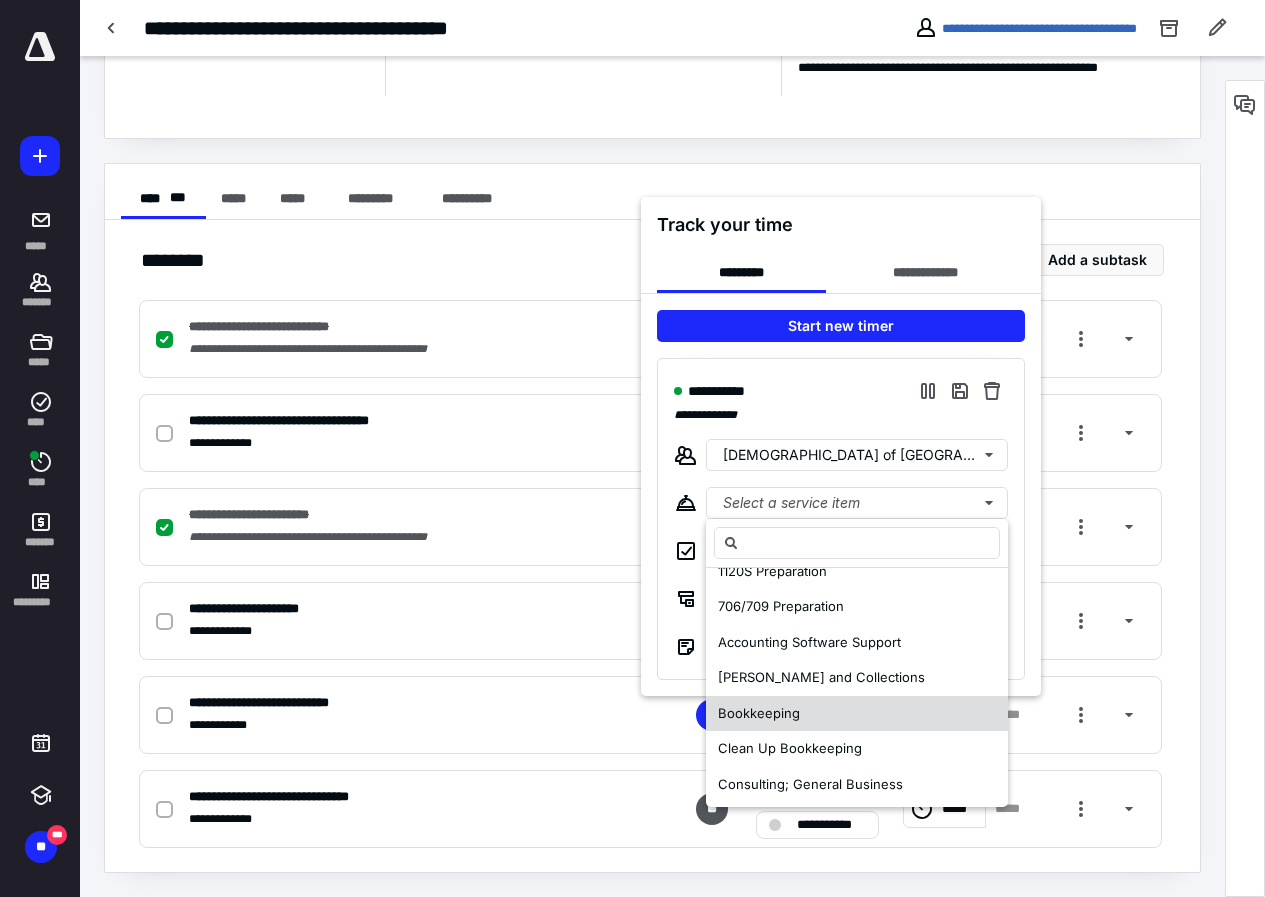 click on "Bookkeeping" at bounding box center [857, 714] 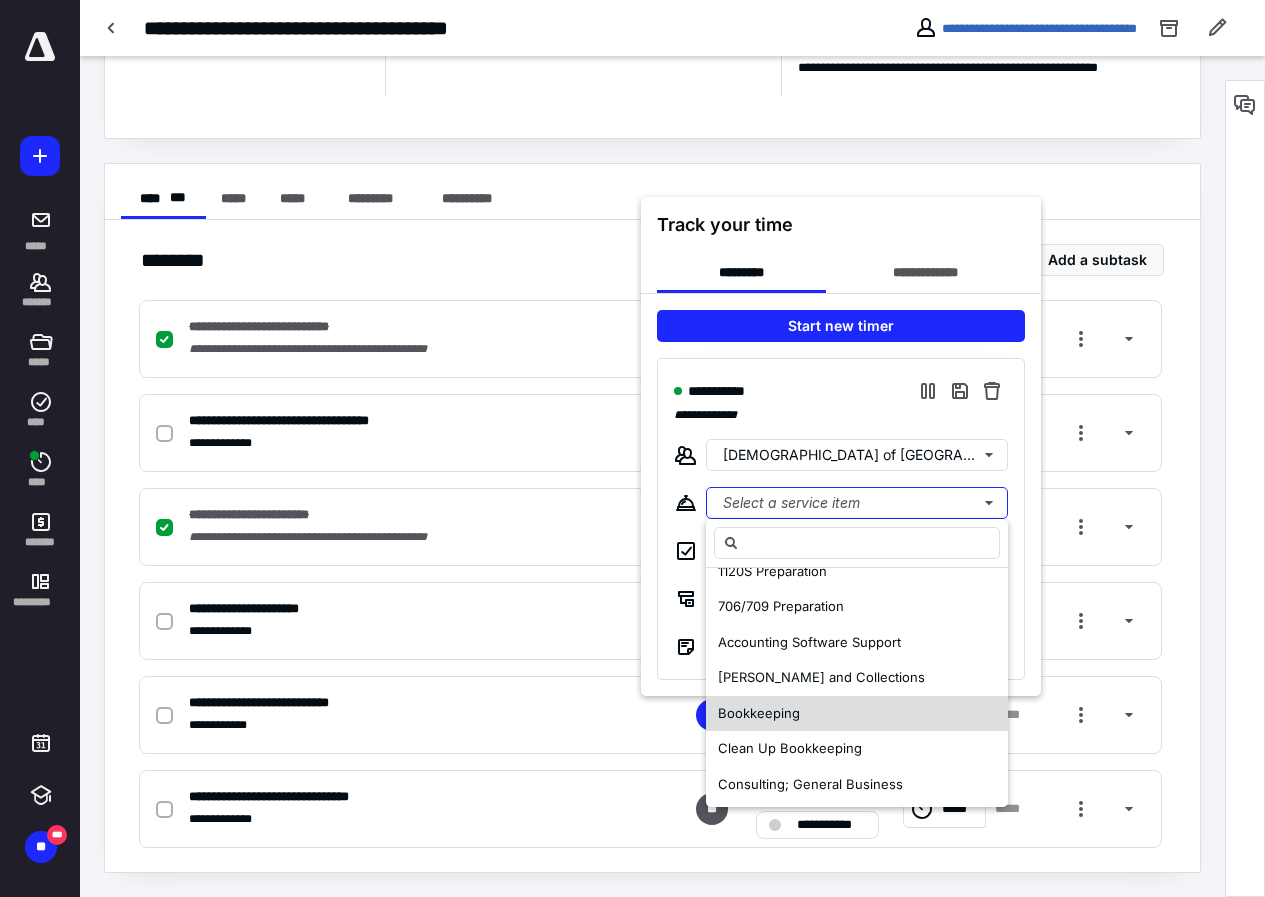 scroll, scrollTop: 0, scrollLeft: 0, axis: both 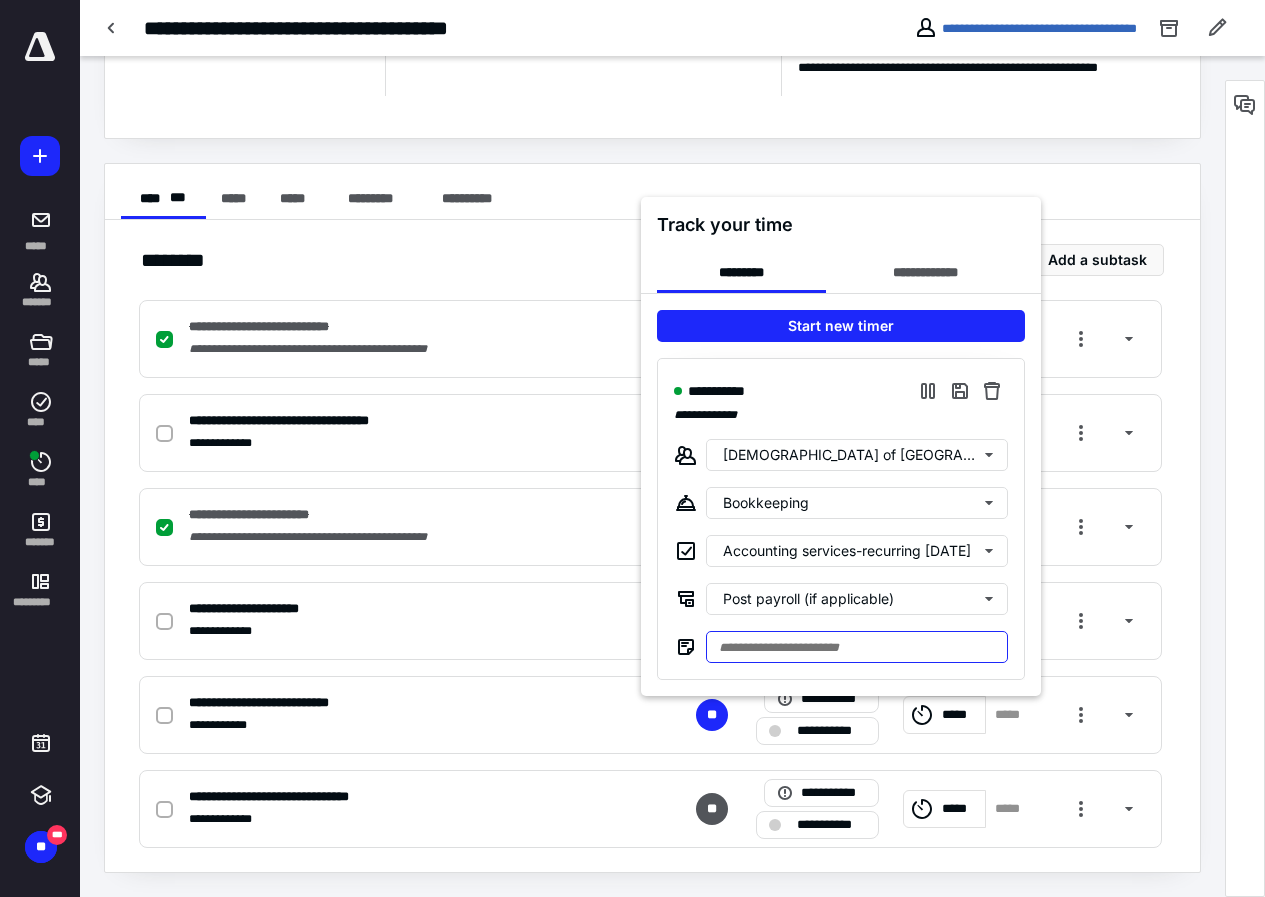 click at bounding box center [857, 647] 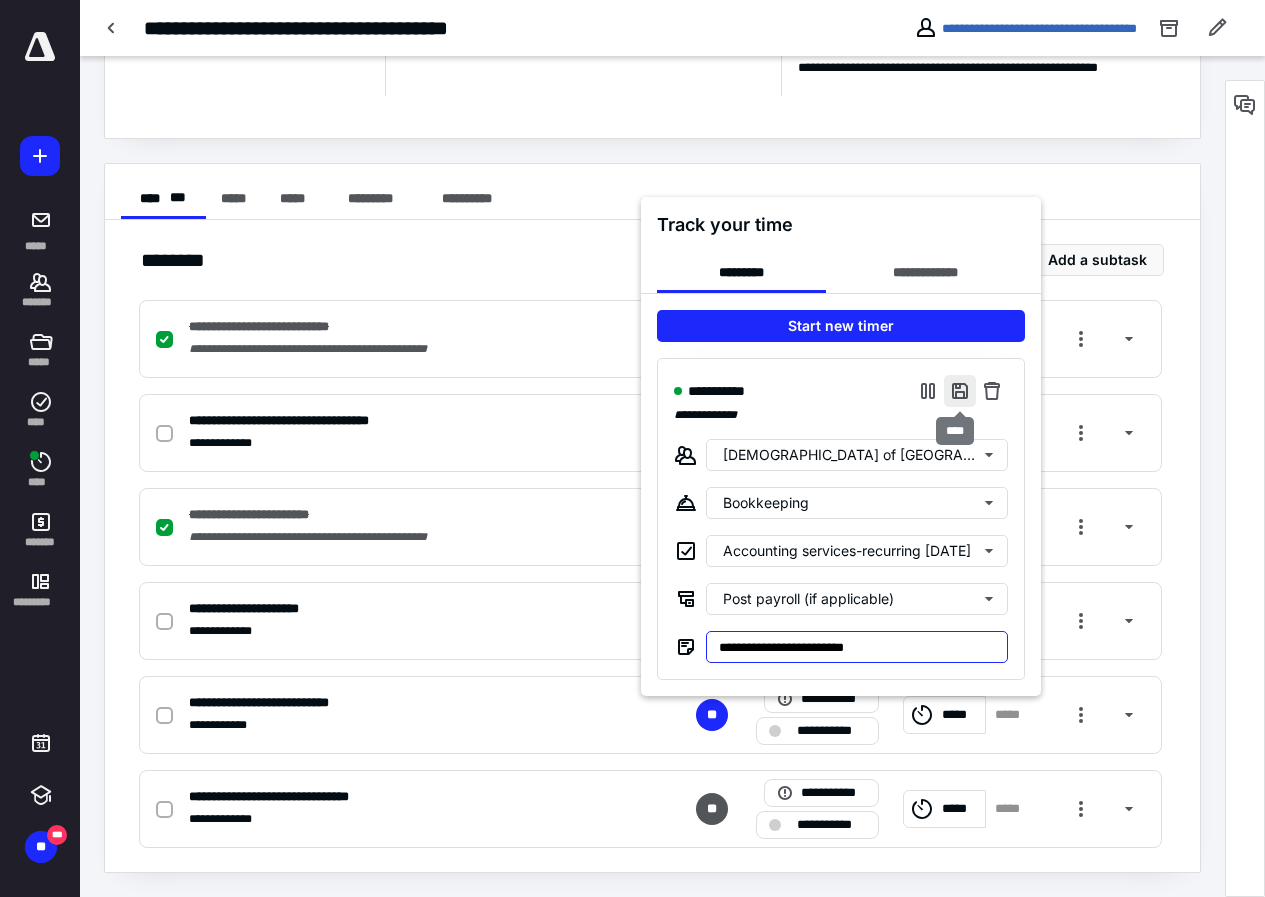 type on "**********" 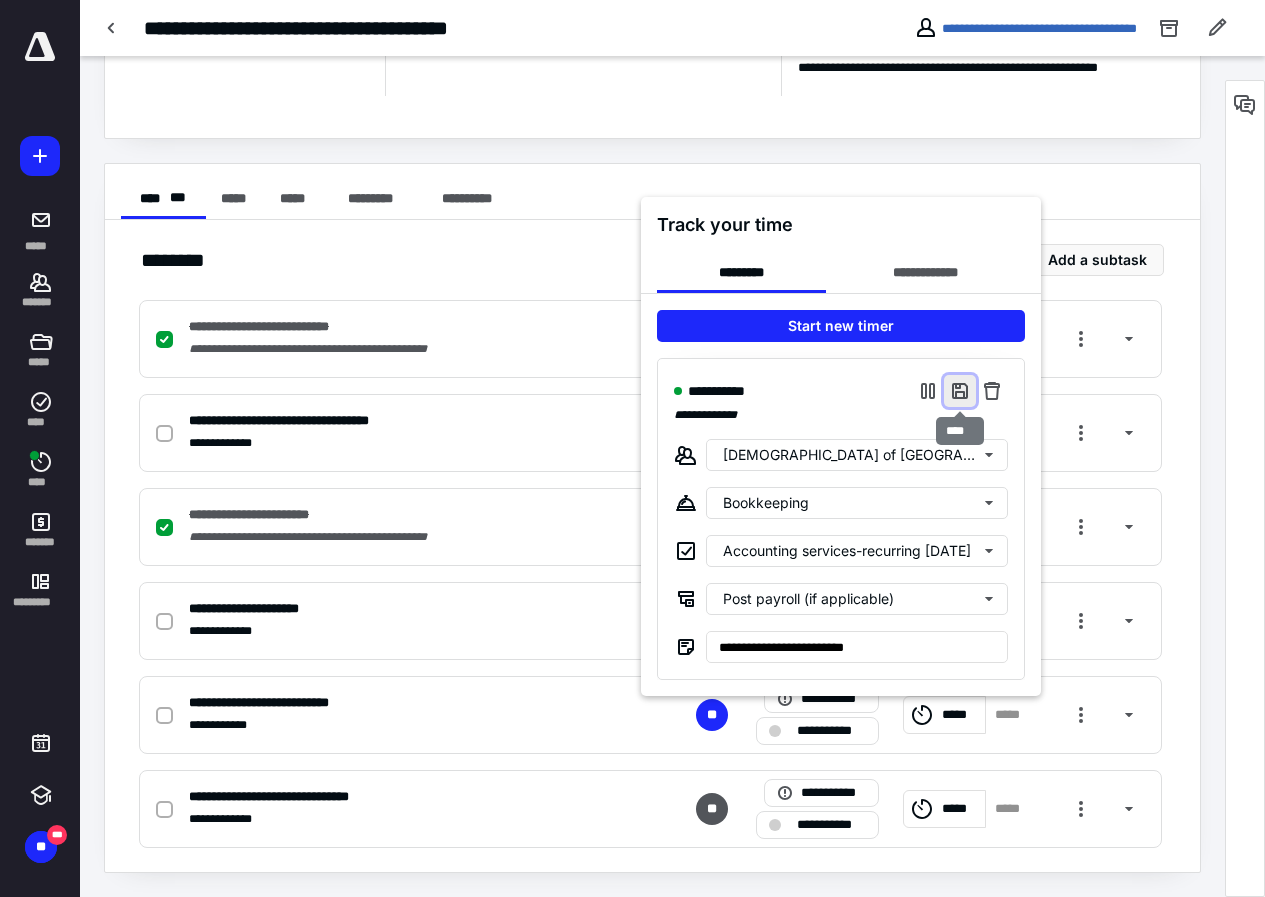 click at bounding box center (960, 391) 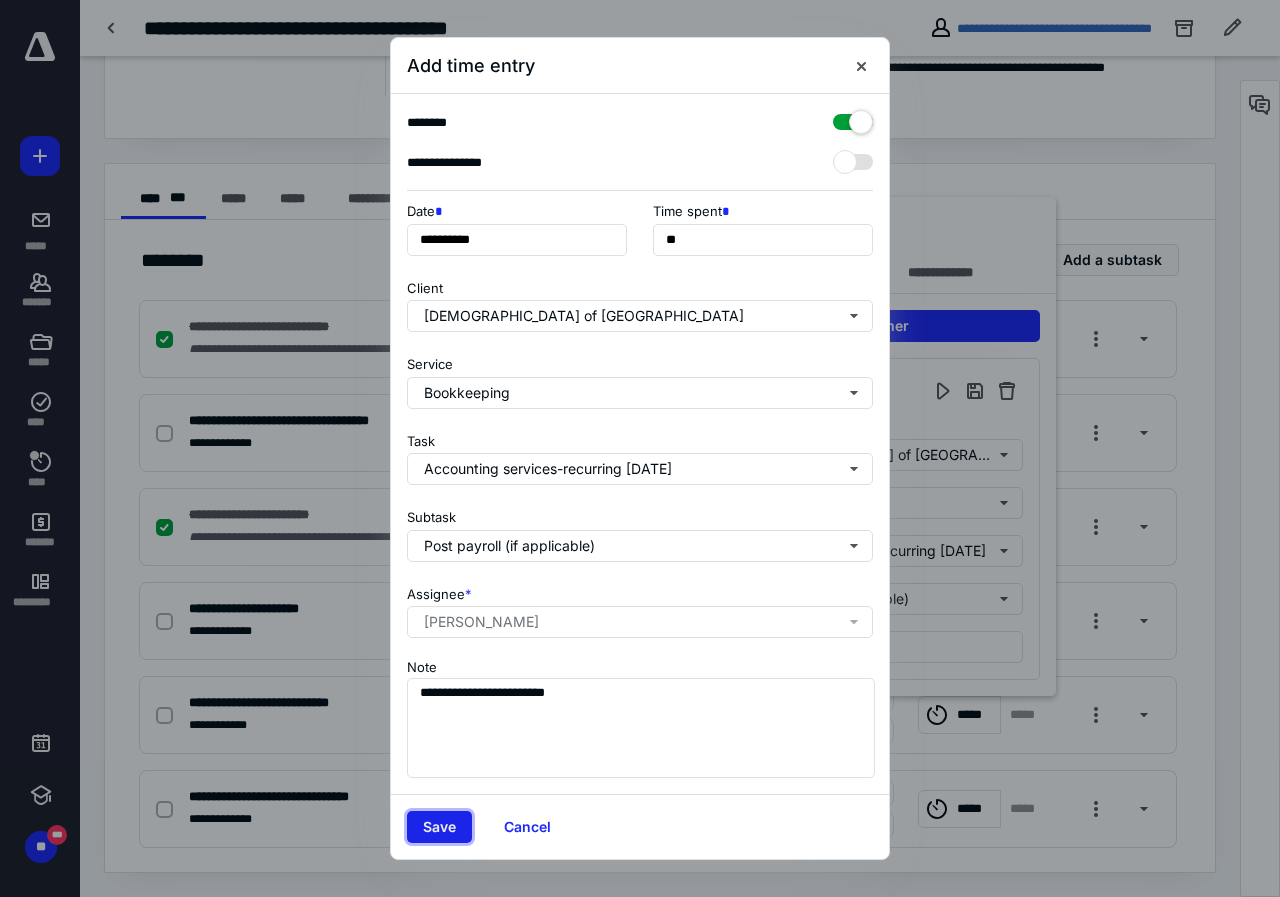 click on "Save" at bounding box center (439, 827) 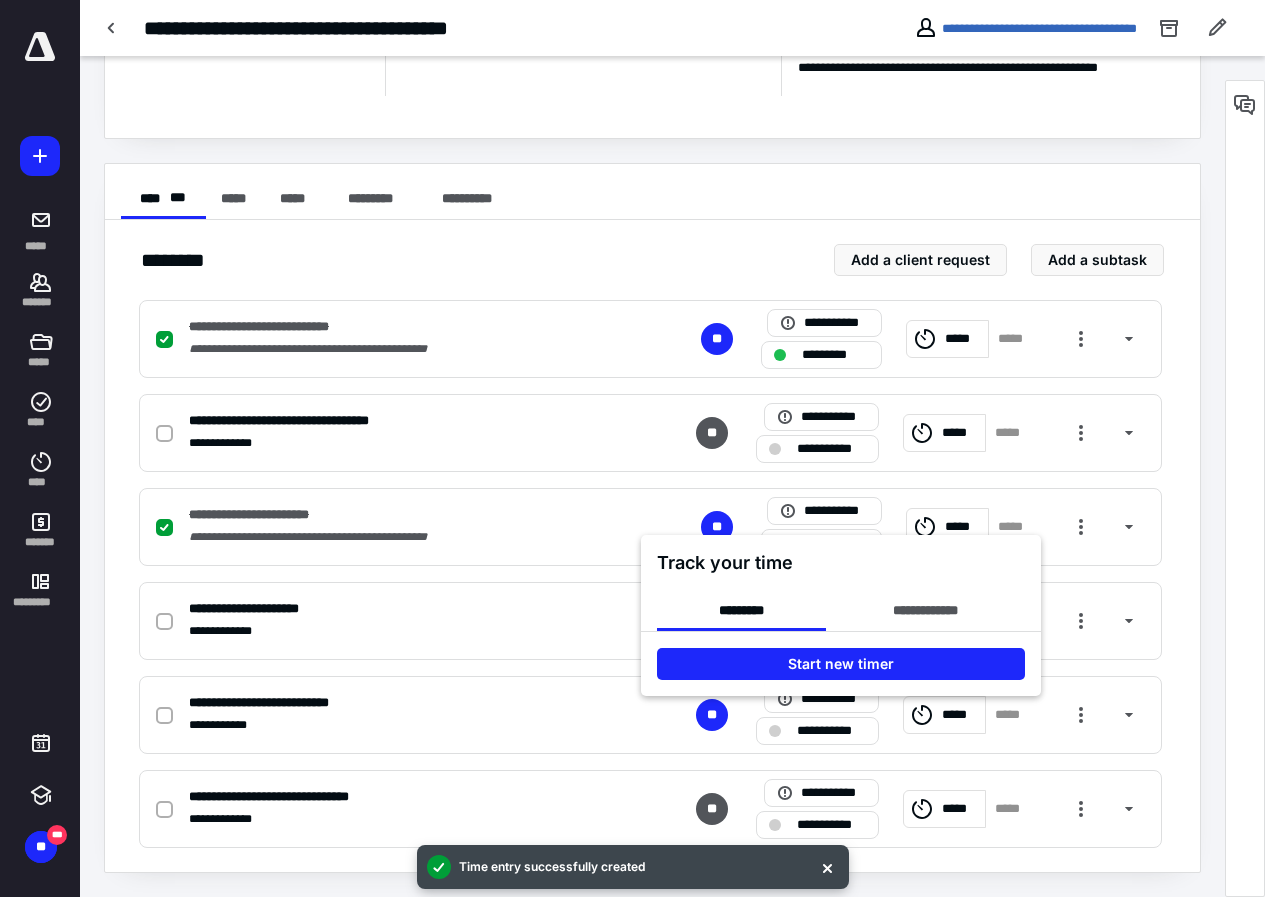 click at bounding box center [632, 448] 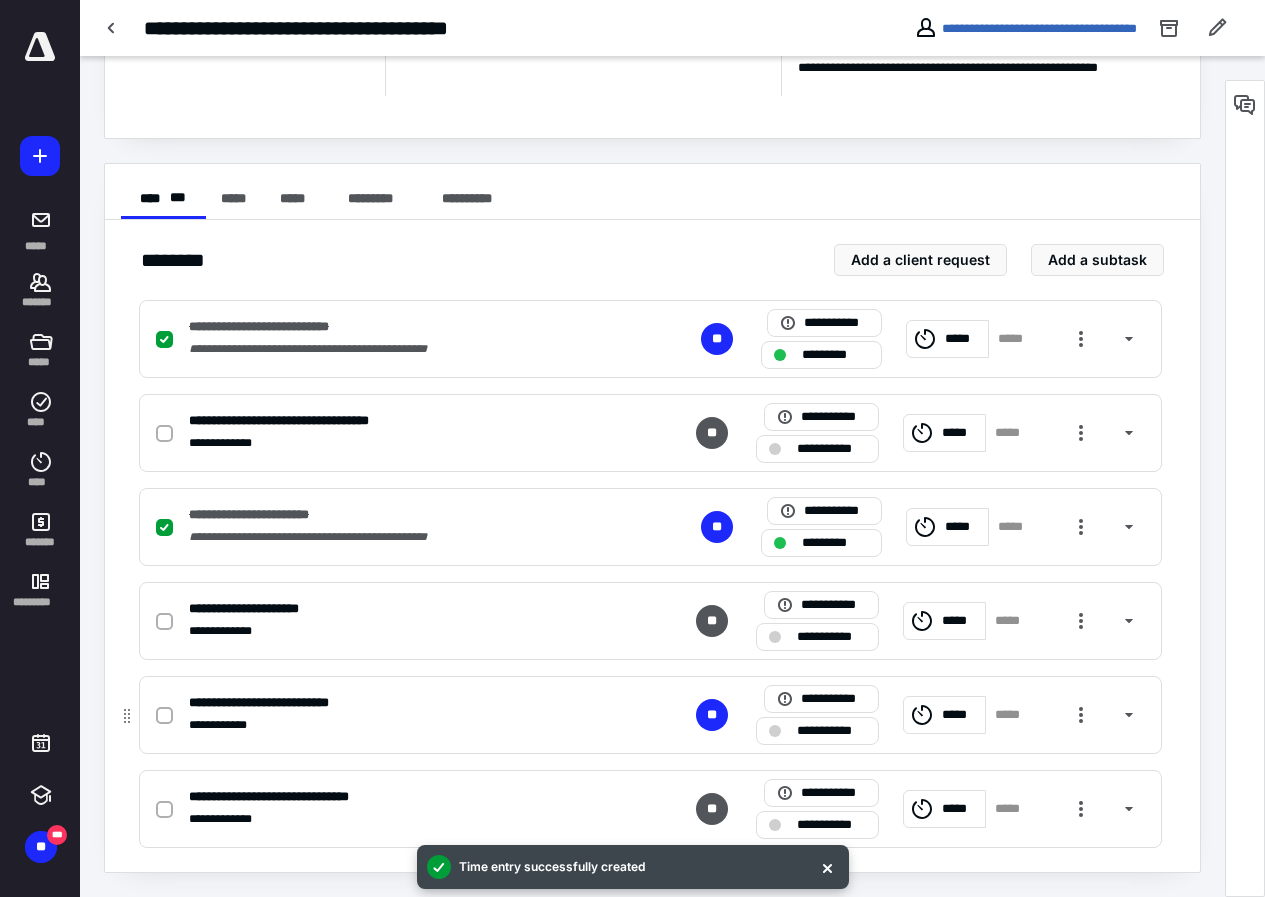 click 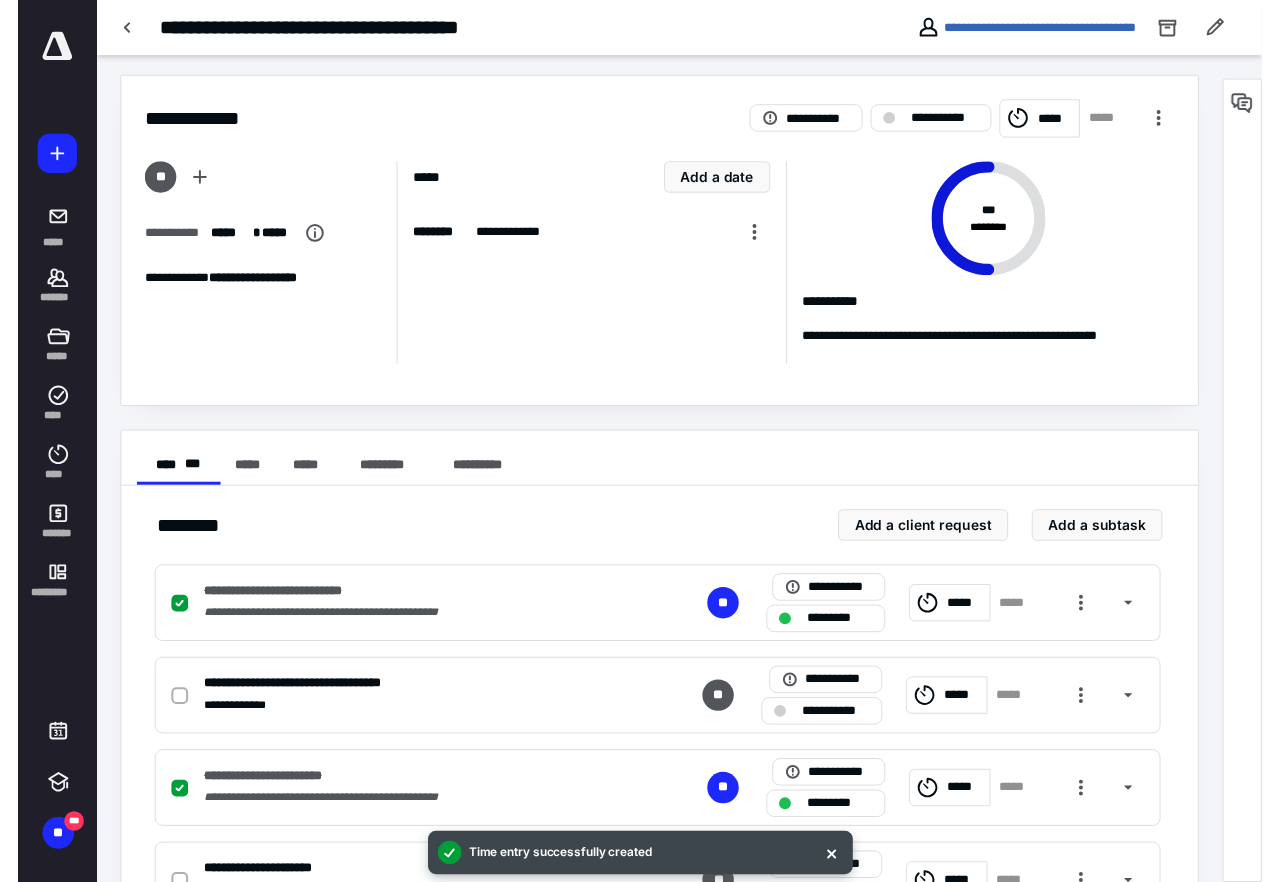 scroll, scrollTop: 0, scrollLeft: 0, axis: both 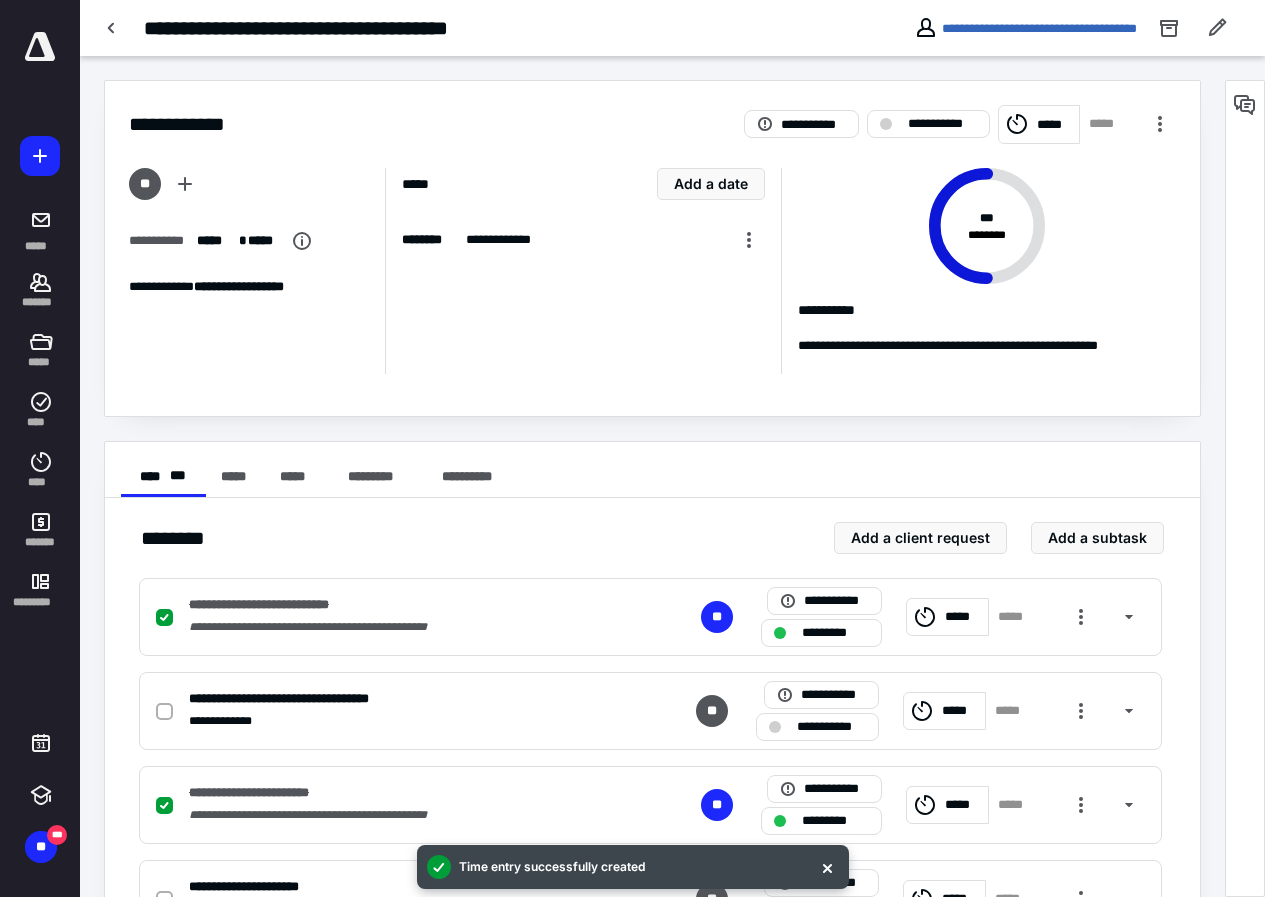 click at bounding box center (40, 47) 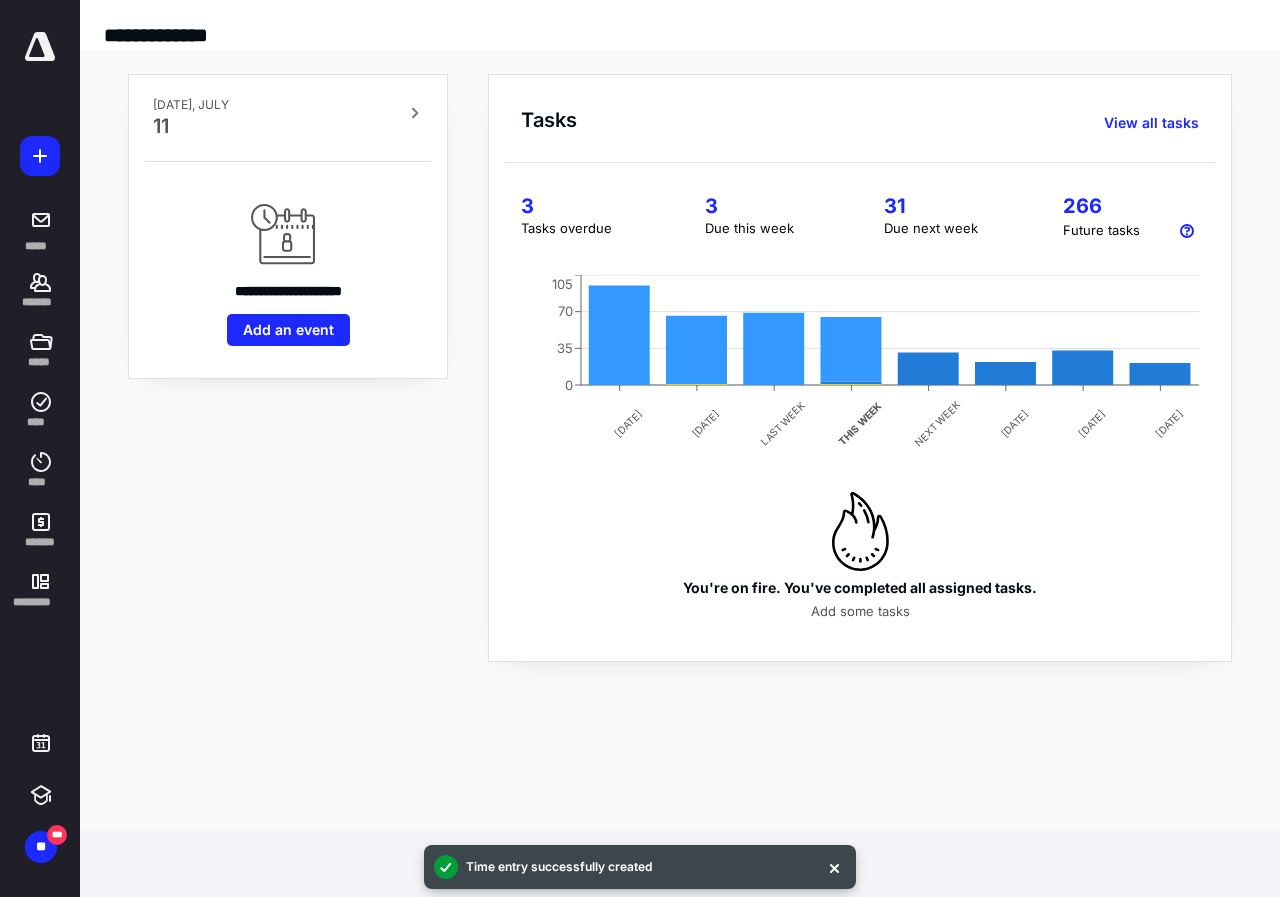 click on "3" at bounding box center [770, 206] 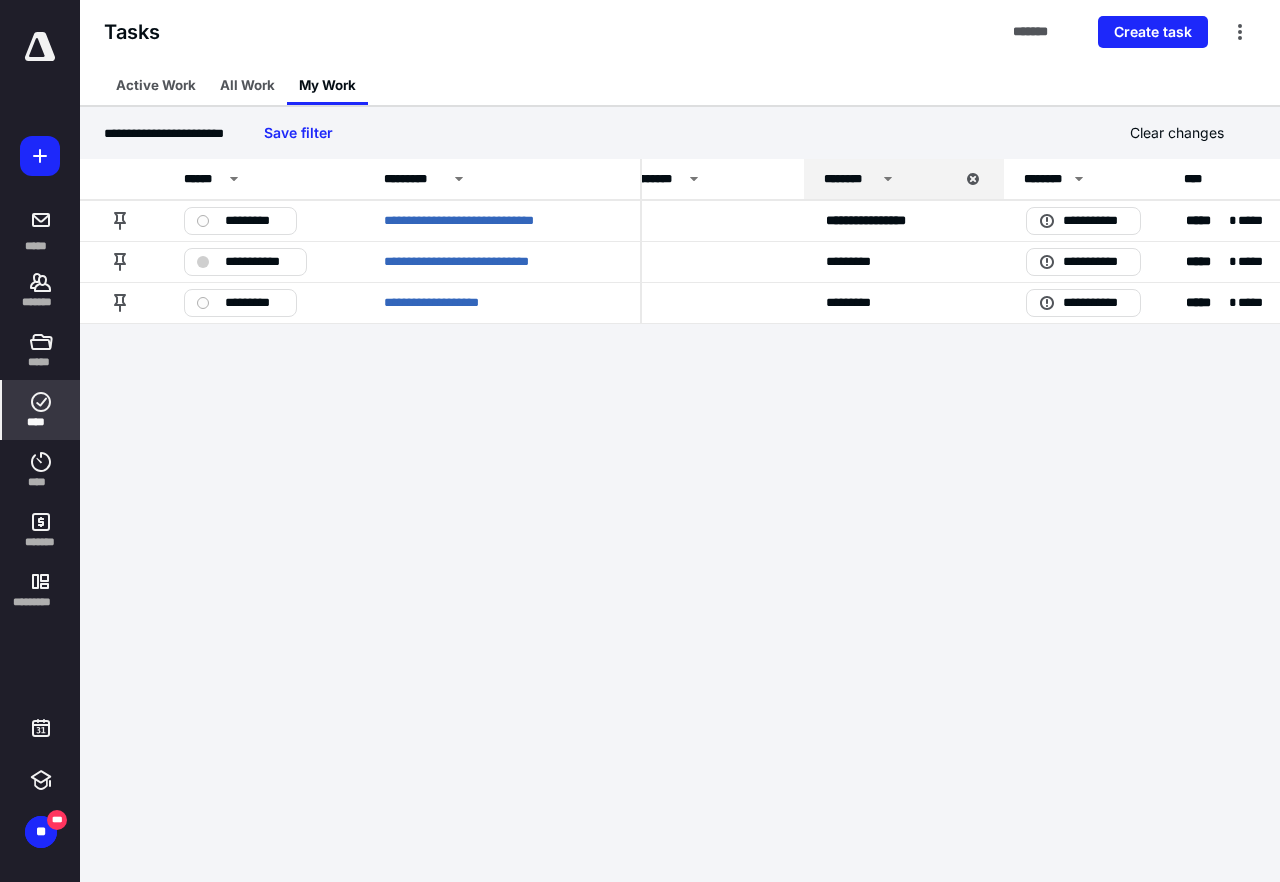 scroll, scrollTop: 0, scrollLeft: 643, axis: horizontal 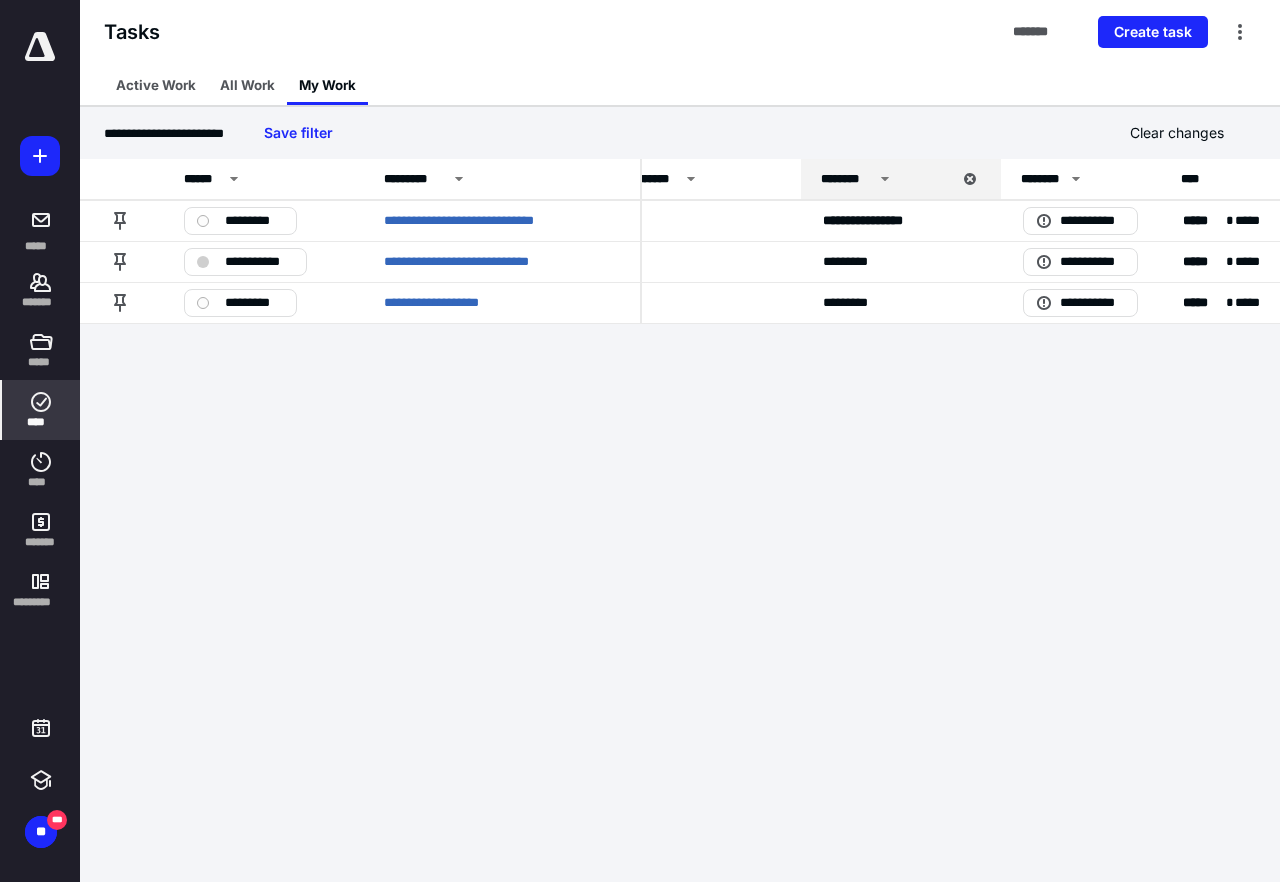 click at bounding box center [40, 47] 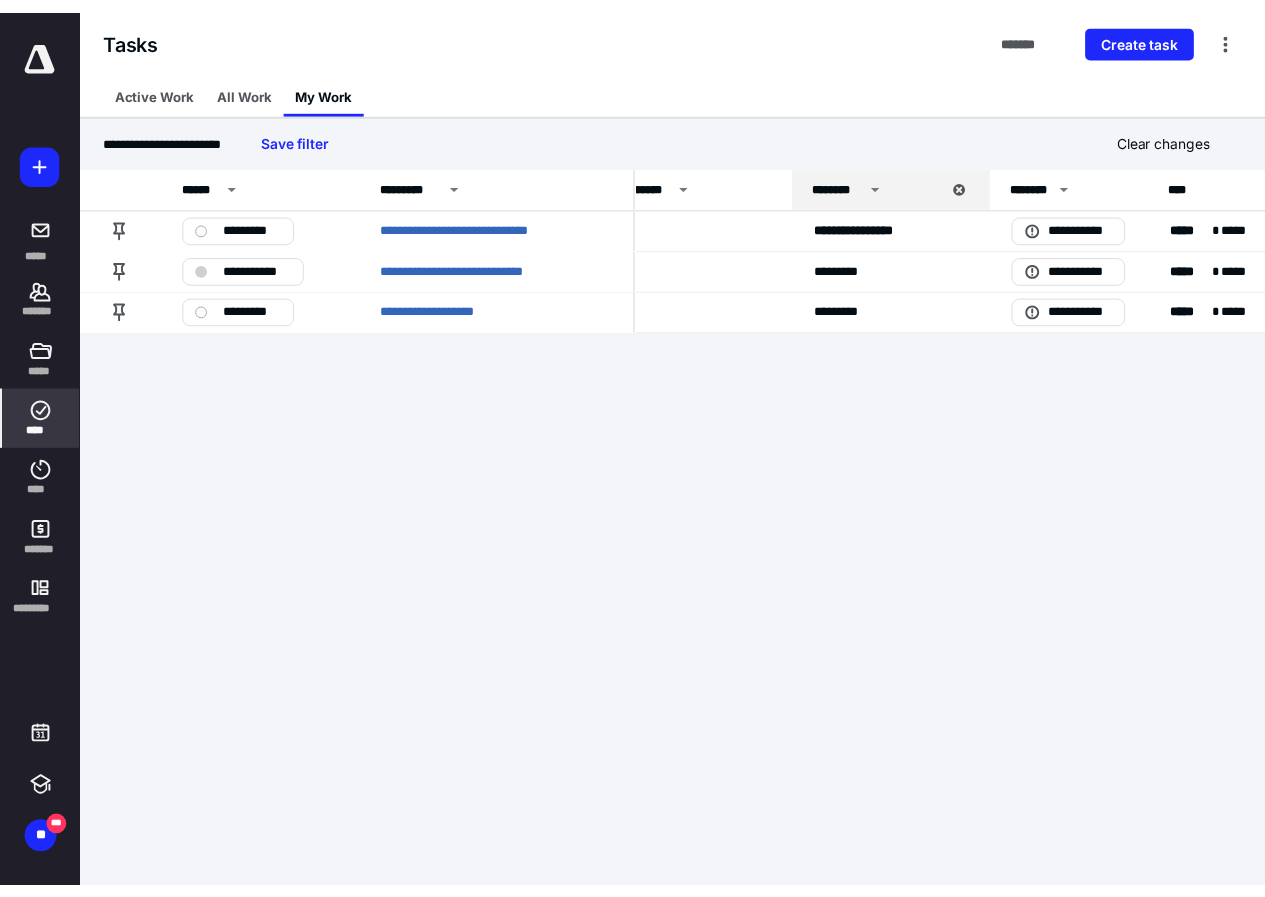 scroll, scrollTop: 0, scrollLeft: 0, axis: both 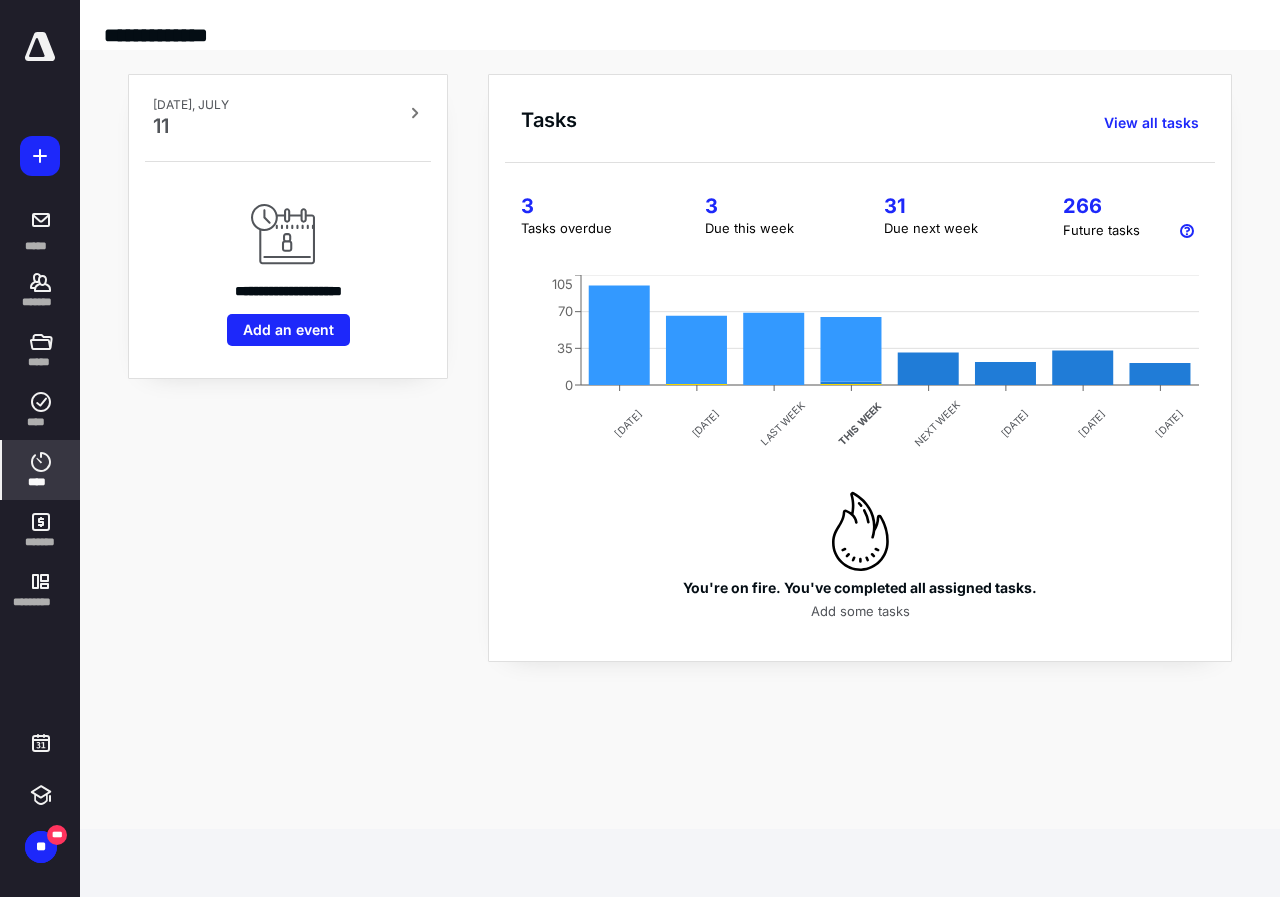 click 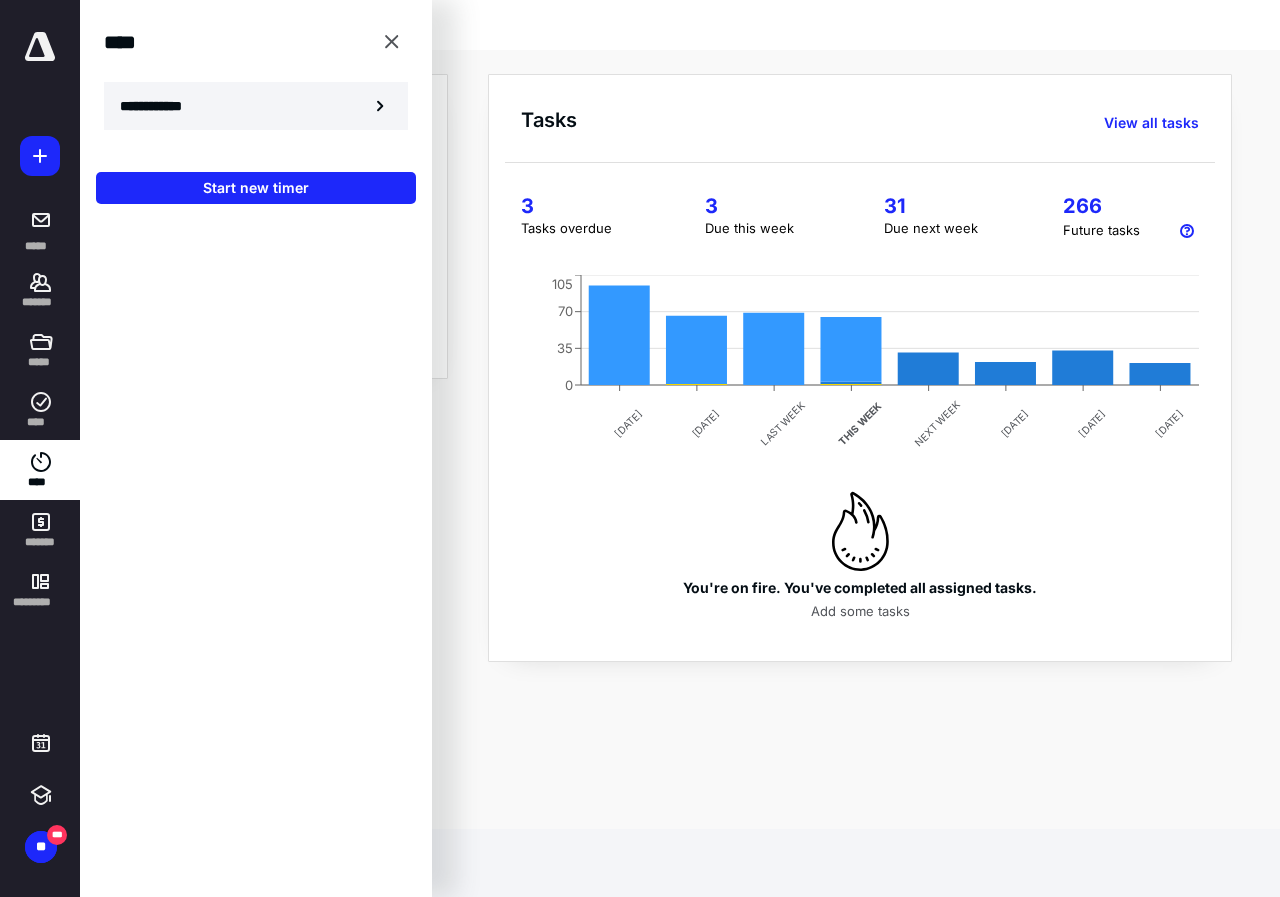 click on "**********" at bounding box center [162, 106] 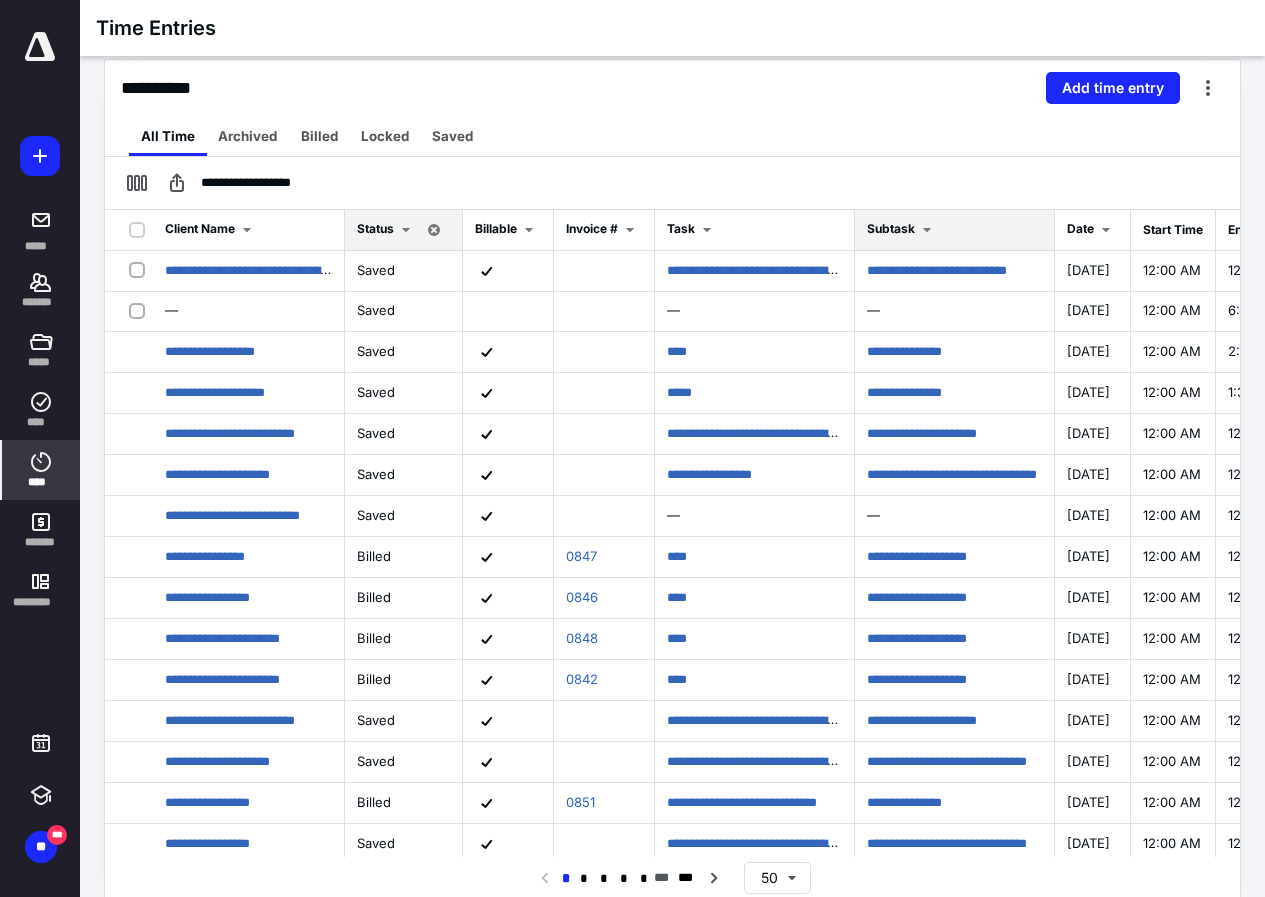 scroll, scrollTop: 445, scrollLeft: 0, axis: vertical 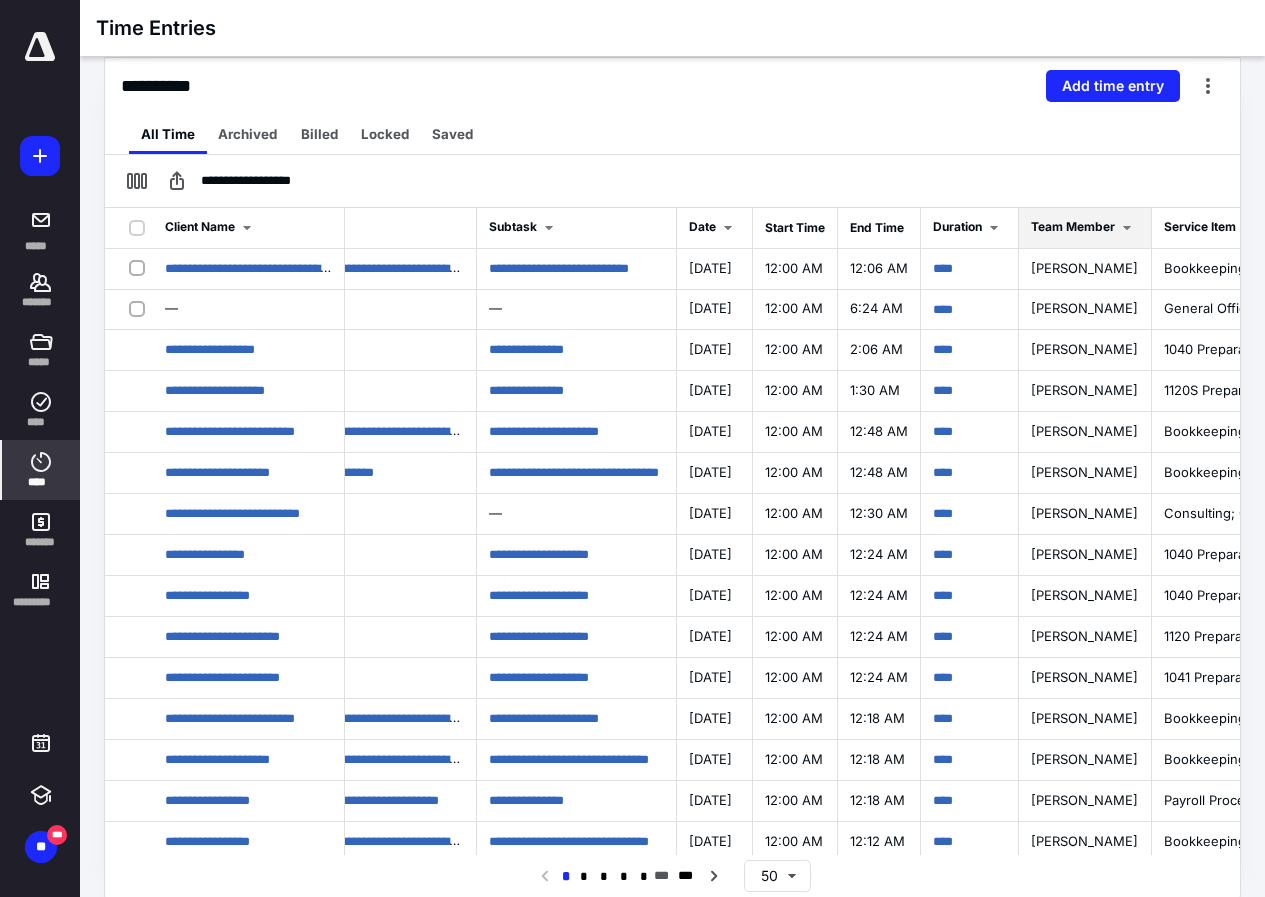 click on "Team Member" at bounding box center (1073, 226) 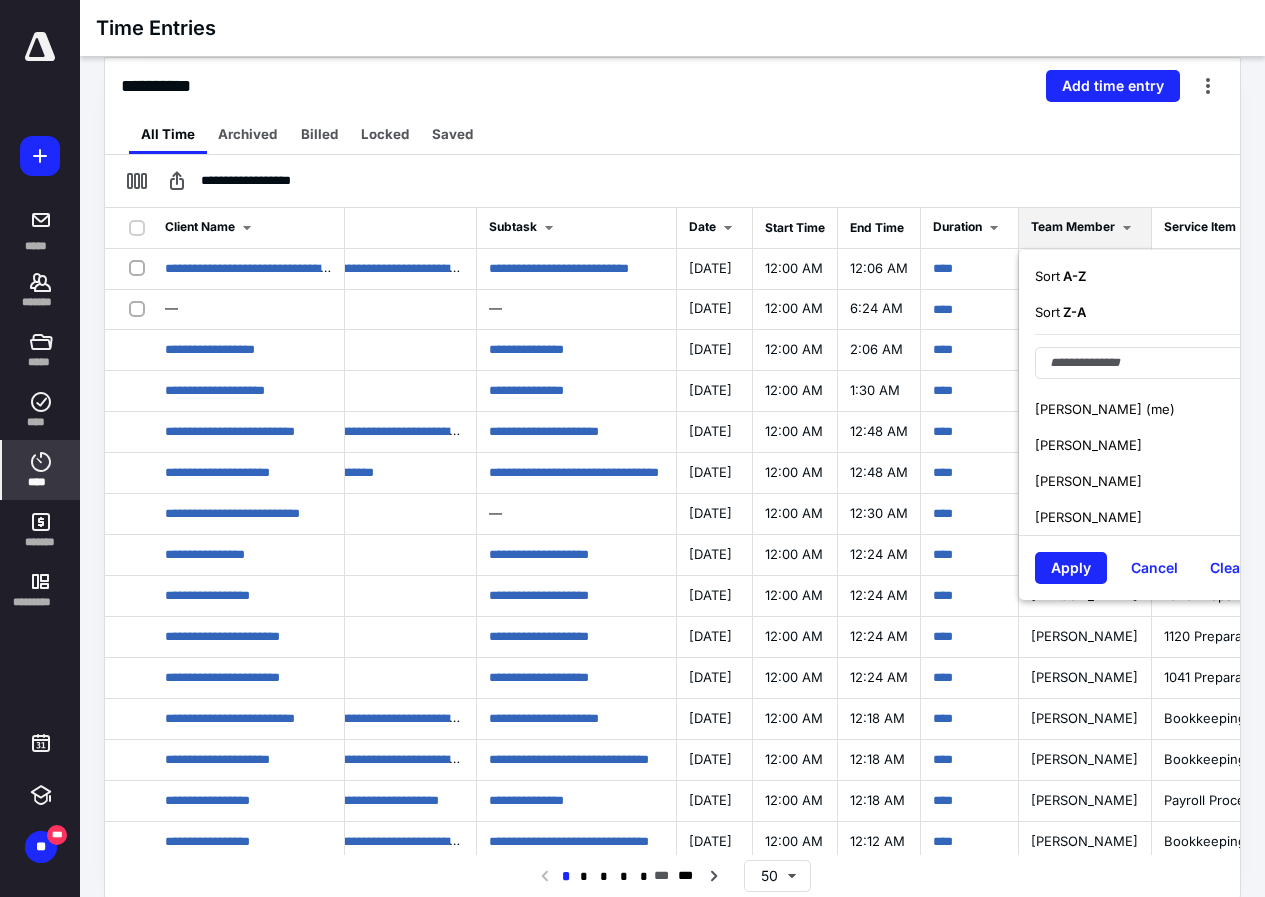 click on "[PERSON_NAME] (me)" at bounding box center (1105, 409) 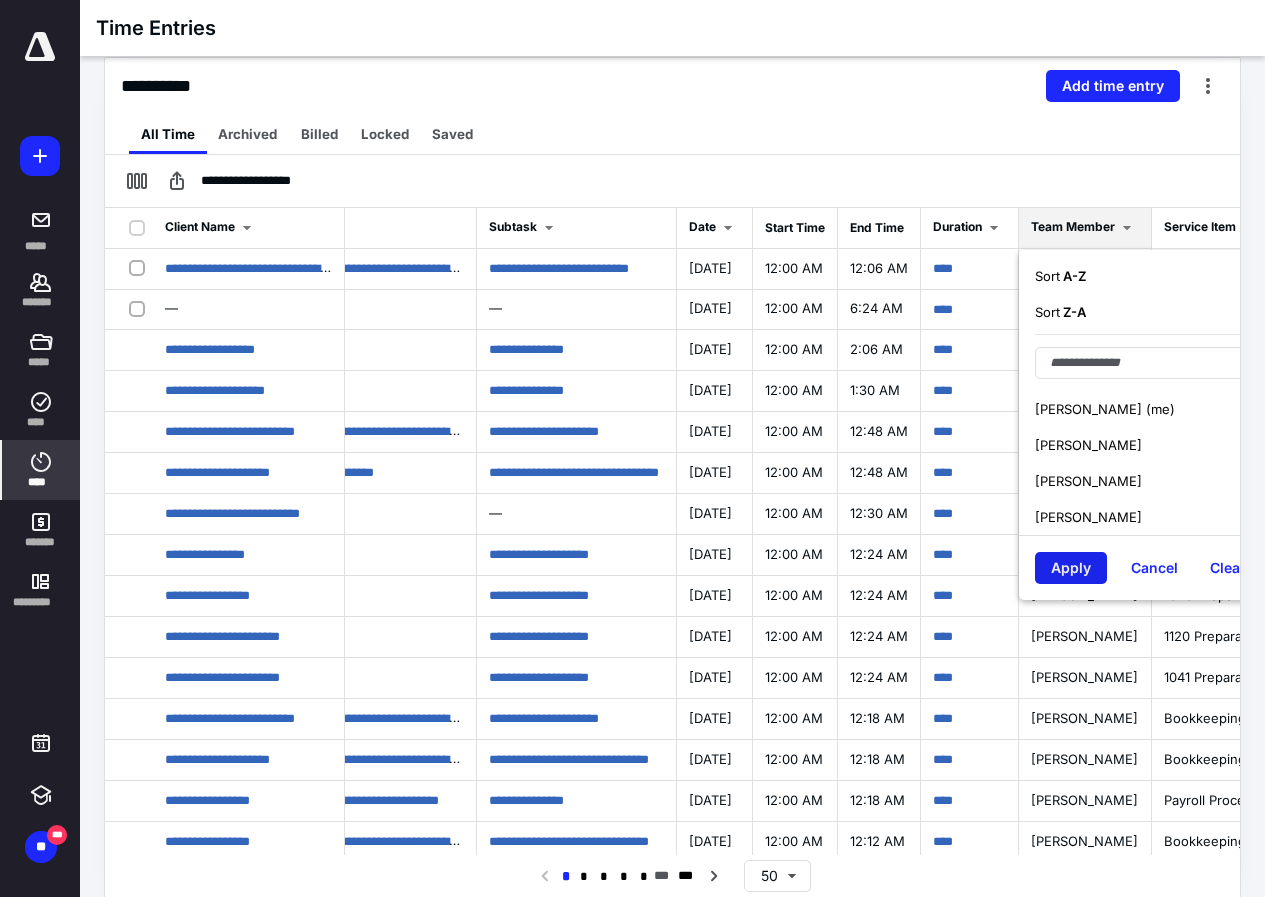 click on "Apply" at bounding box center [1071, 568] 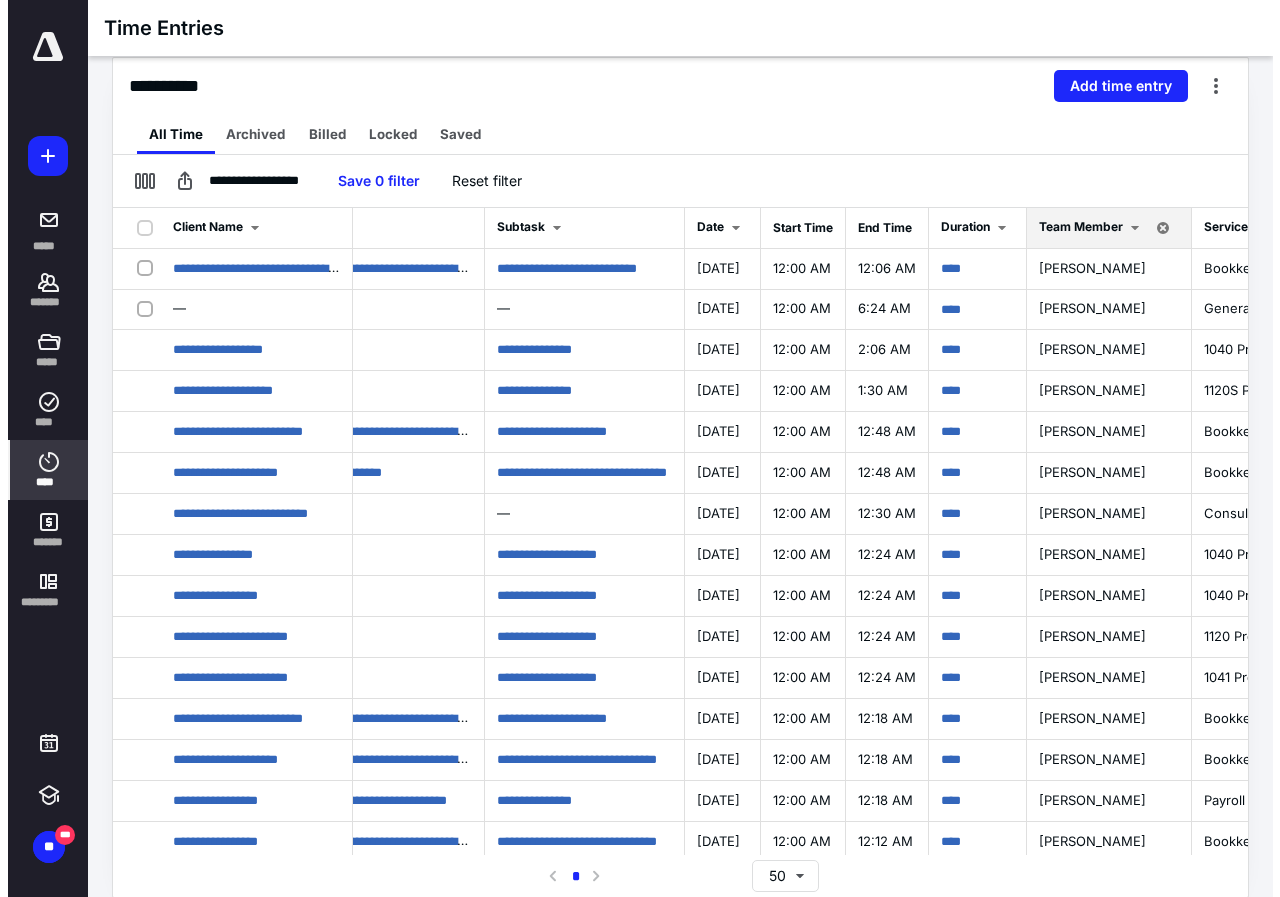 scroll, scrollTop: 0, scrollLeft: 200, axis: horizontal 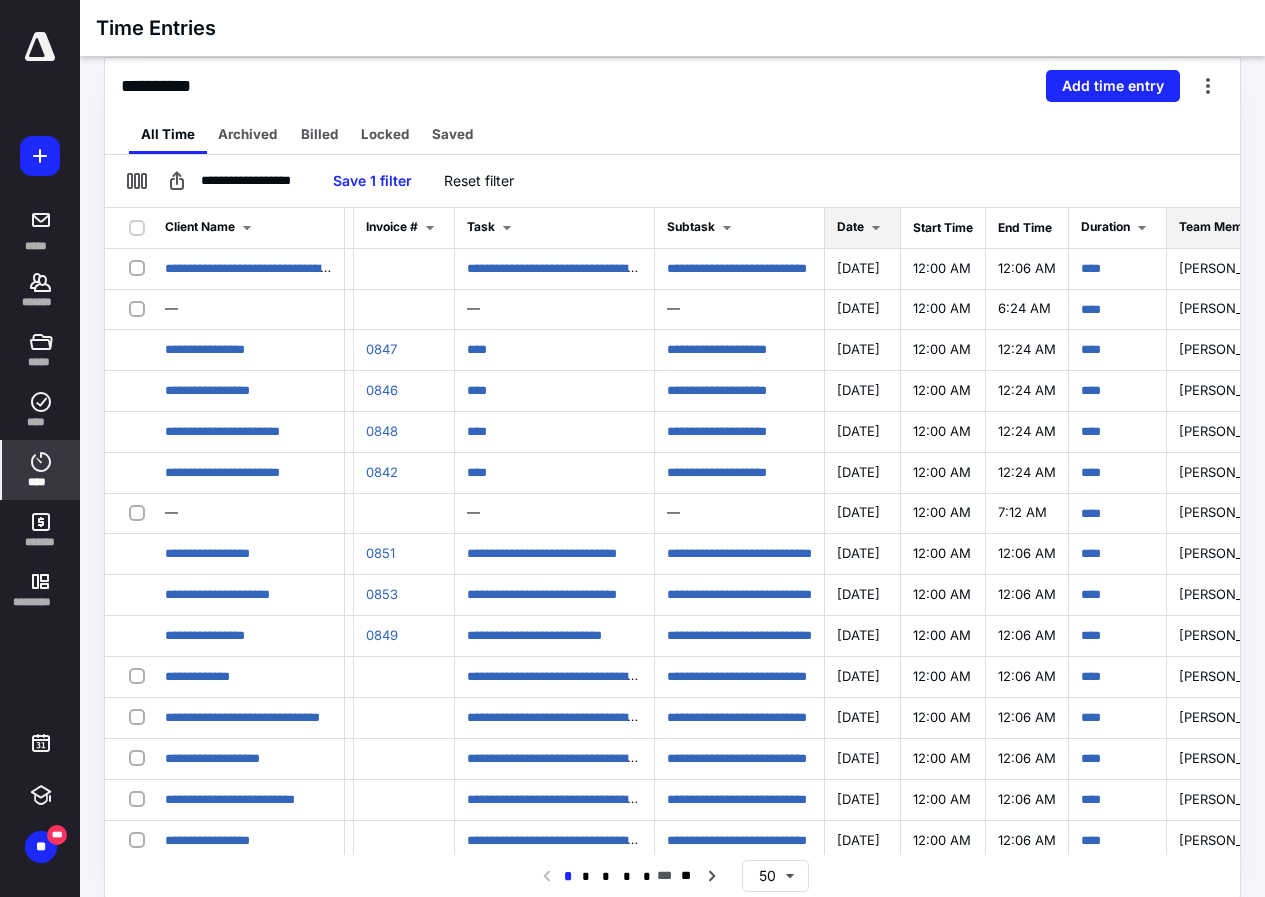 click on "Date" at bounding box center (850, 226) 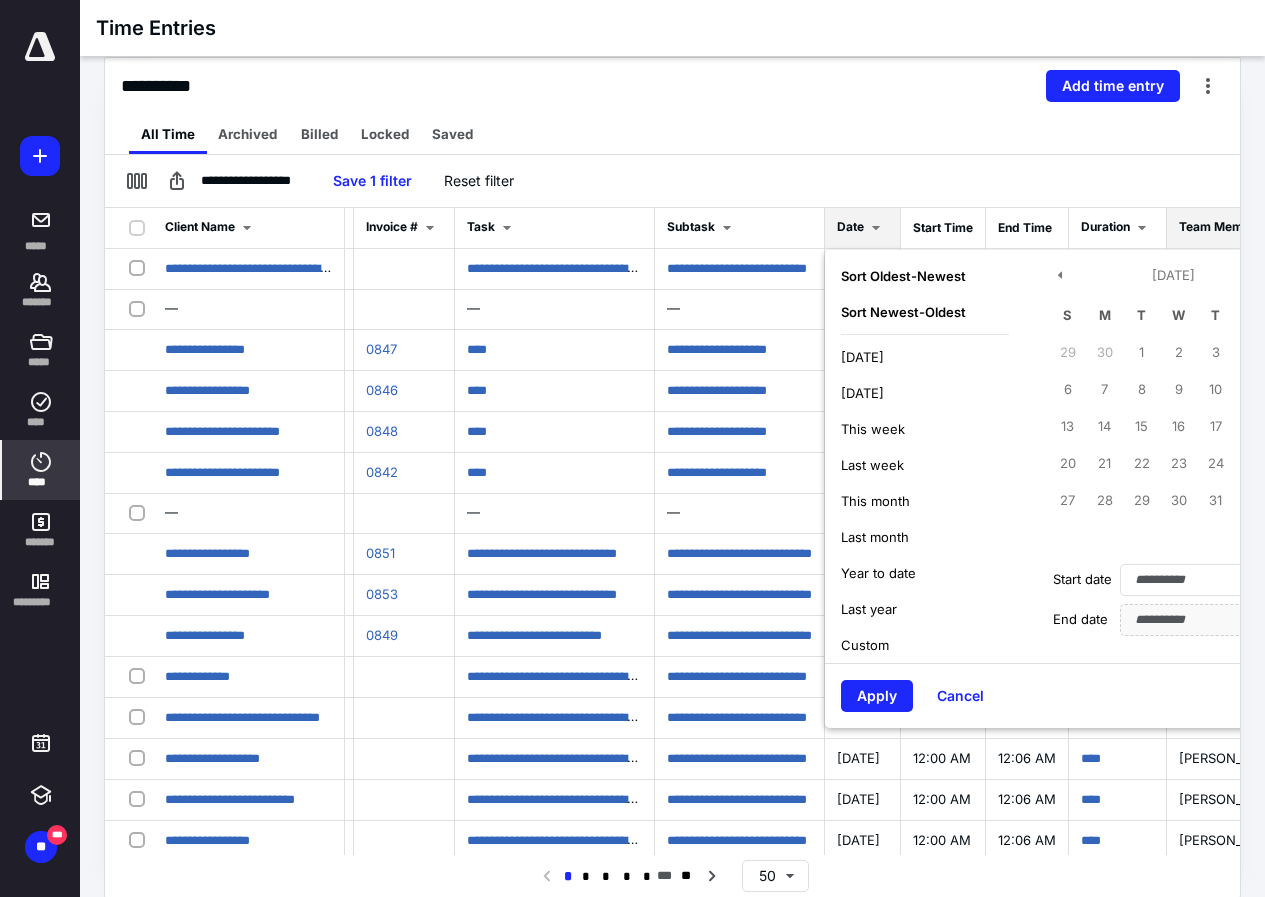 click on "[DATE]" at bounding box center [862, 357] 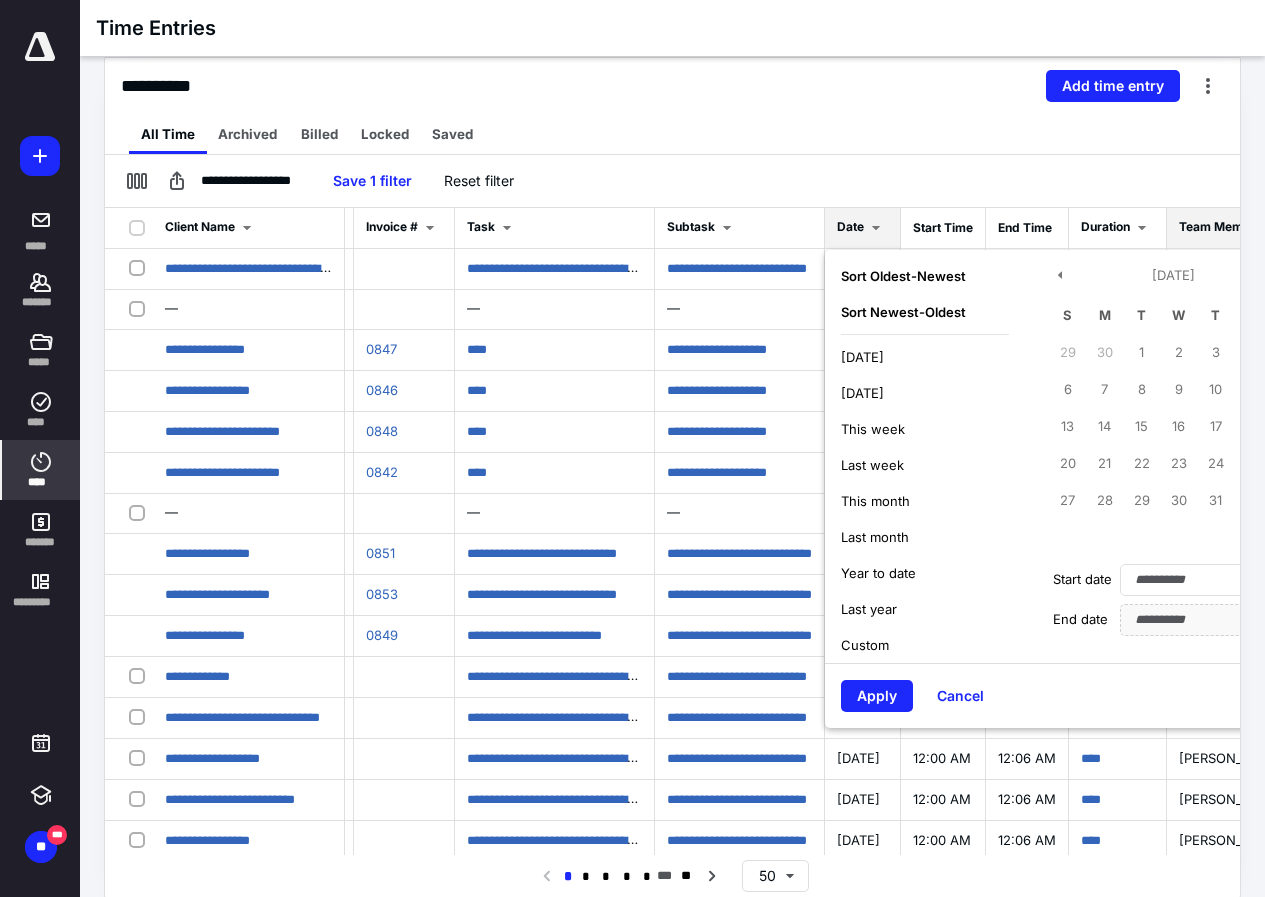 type on "**********" 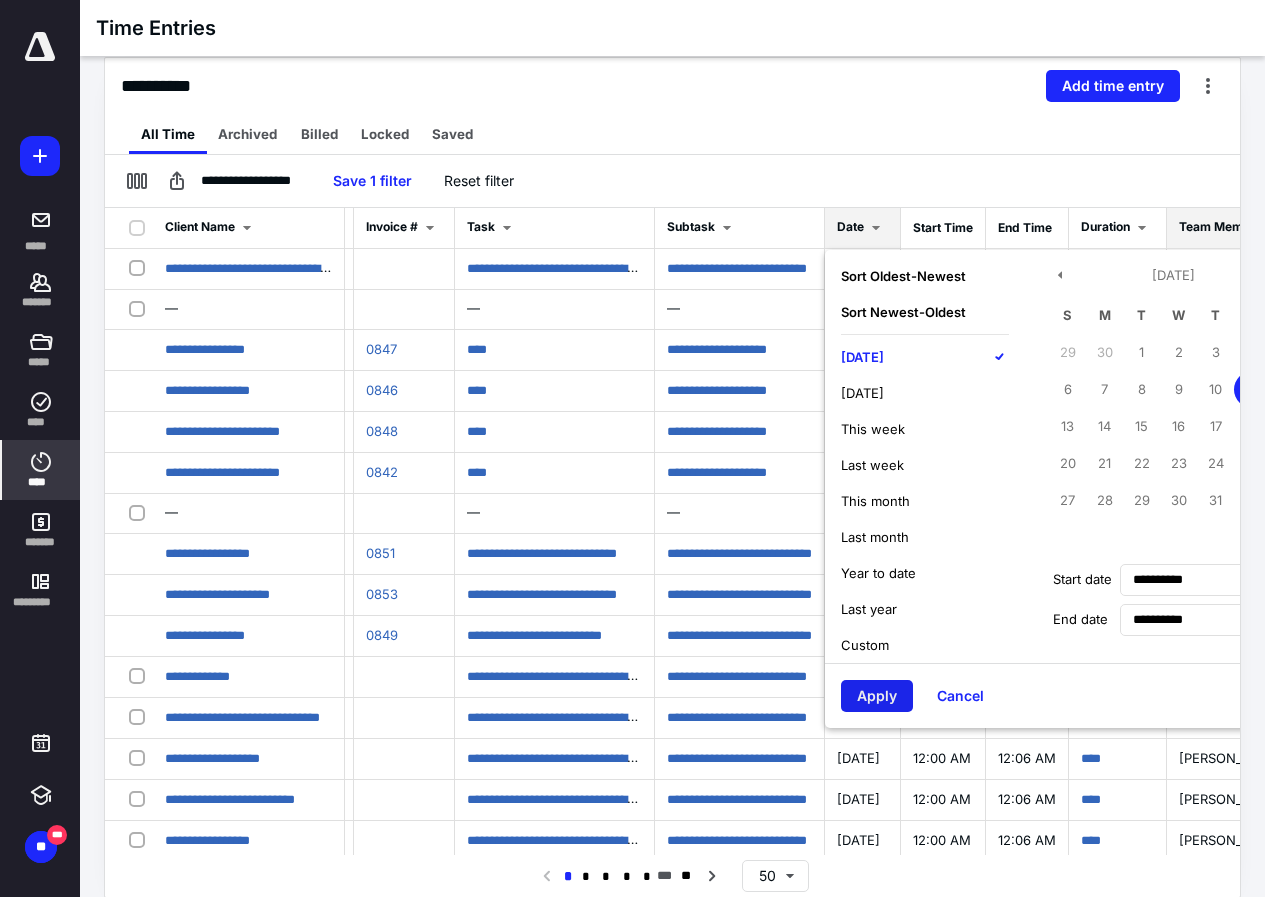 click on "Apply" at bounding box center [877, 696] 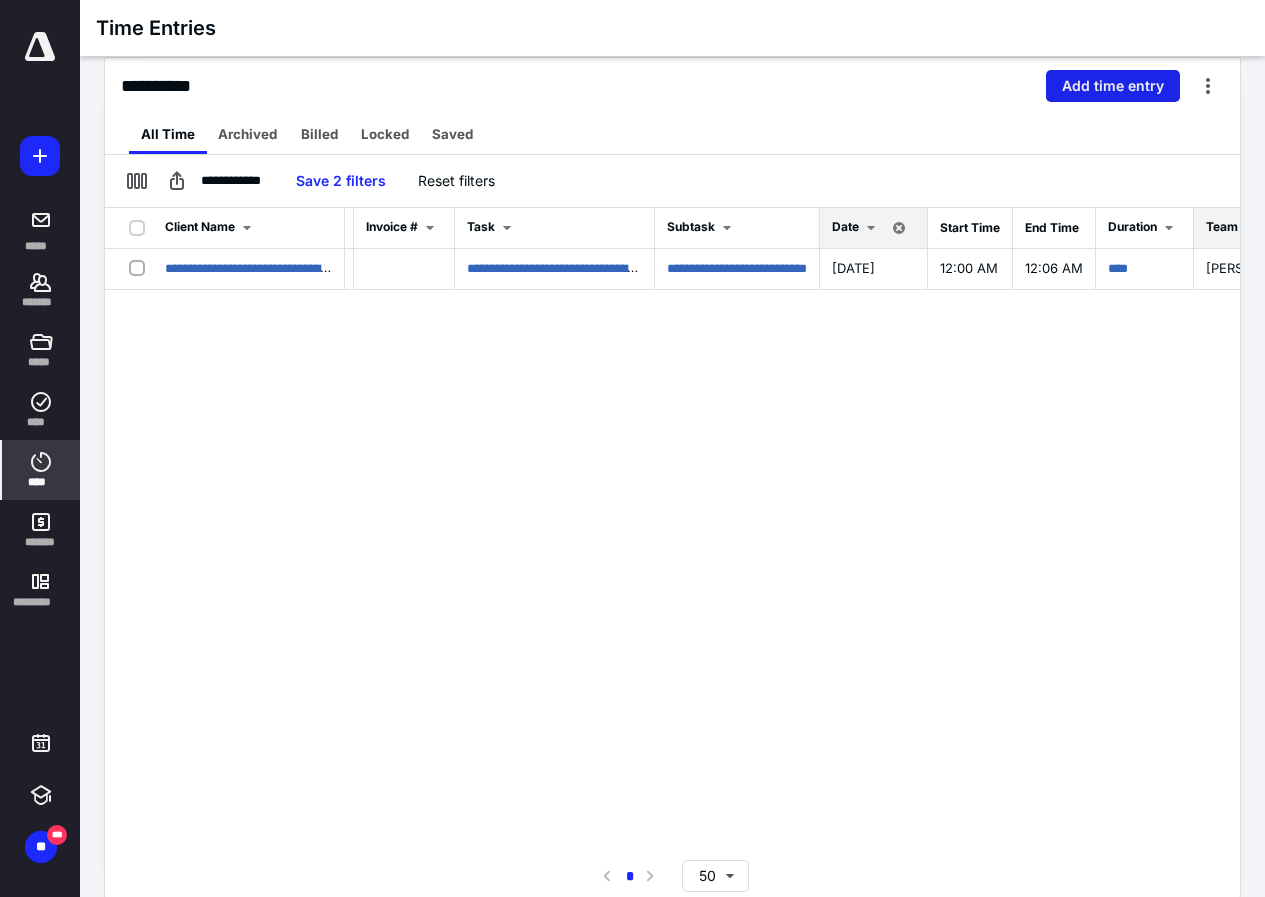 click on "Add time entry" at bounding box center (1113, 86) 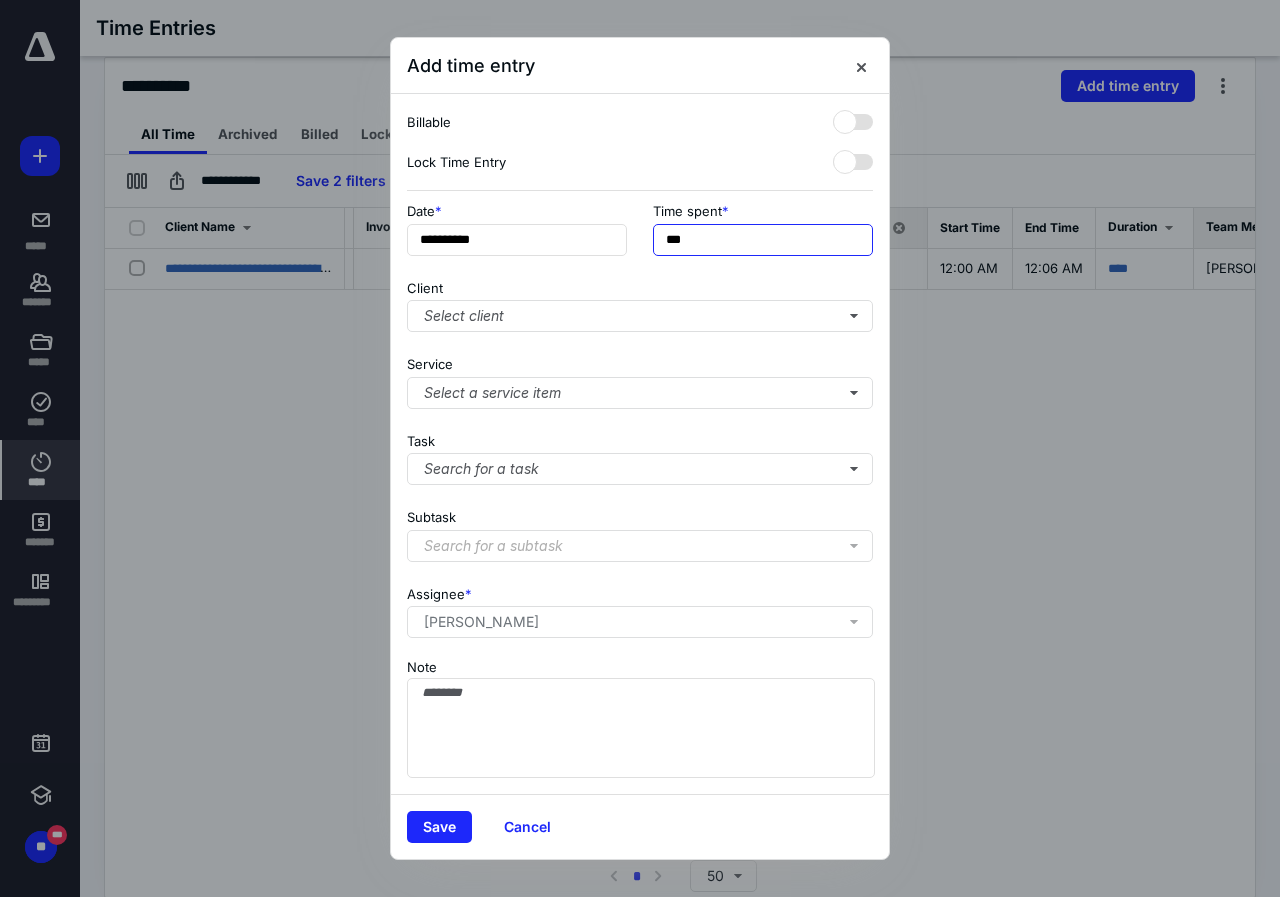 click on "***" at bounding box center [763, 240] 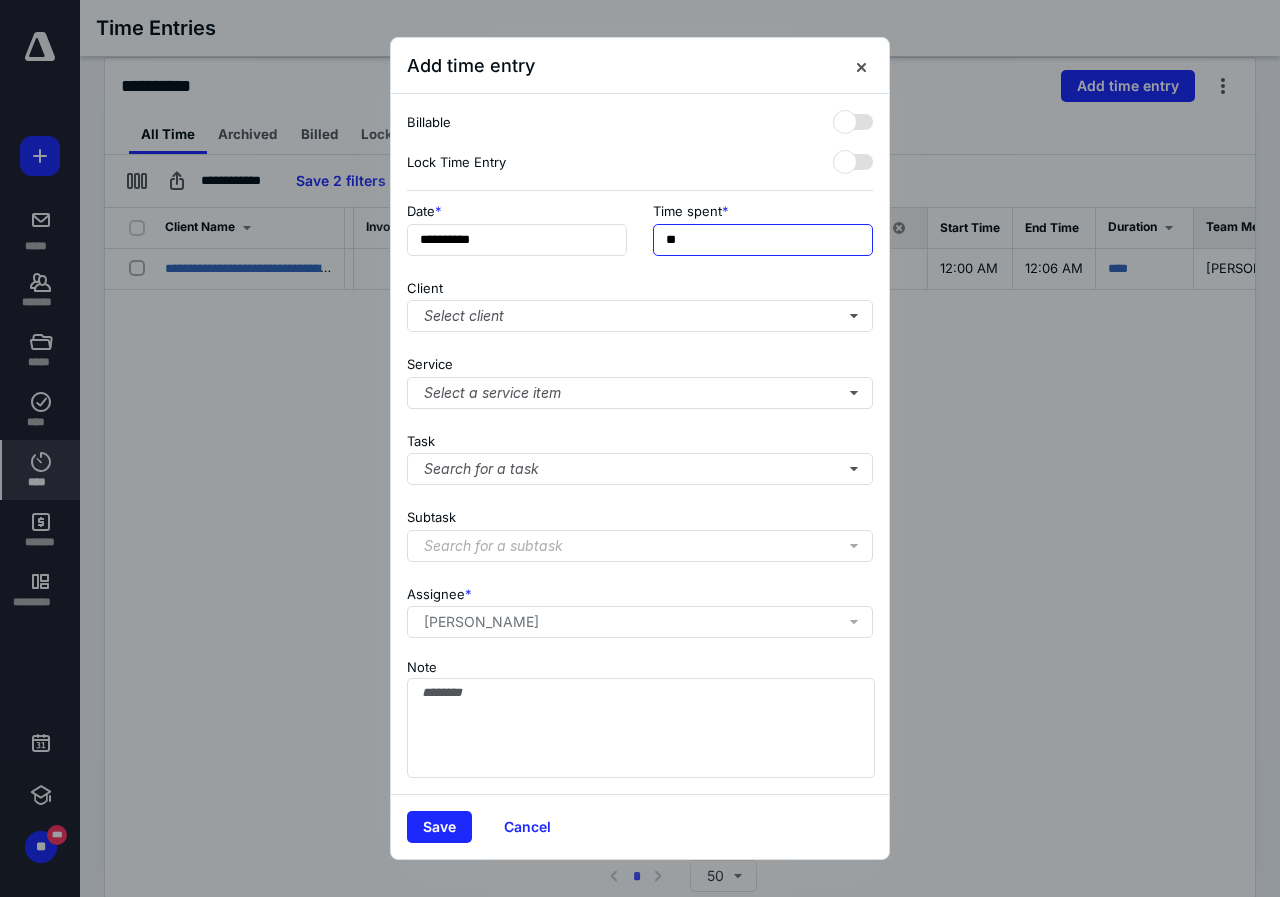 type on "*" 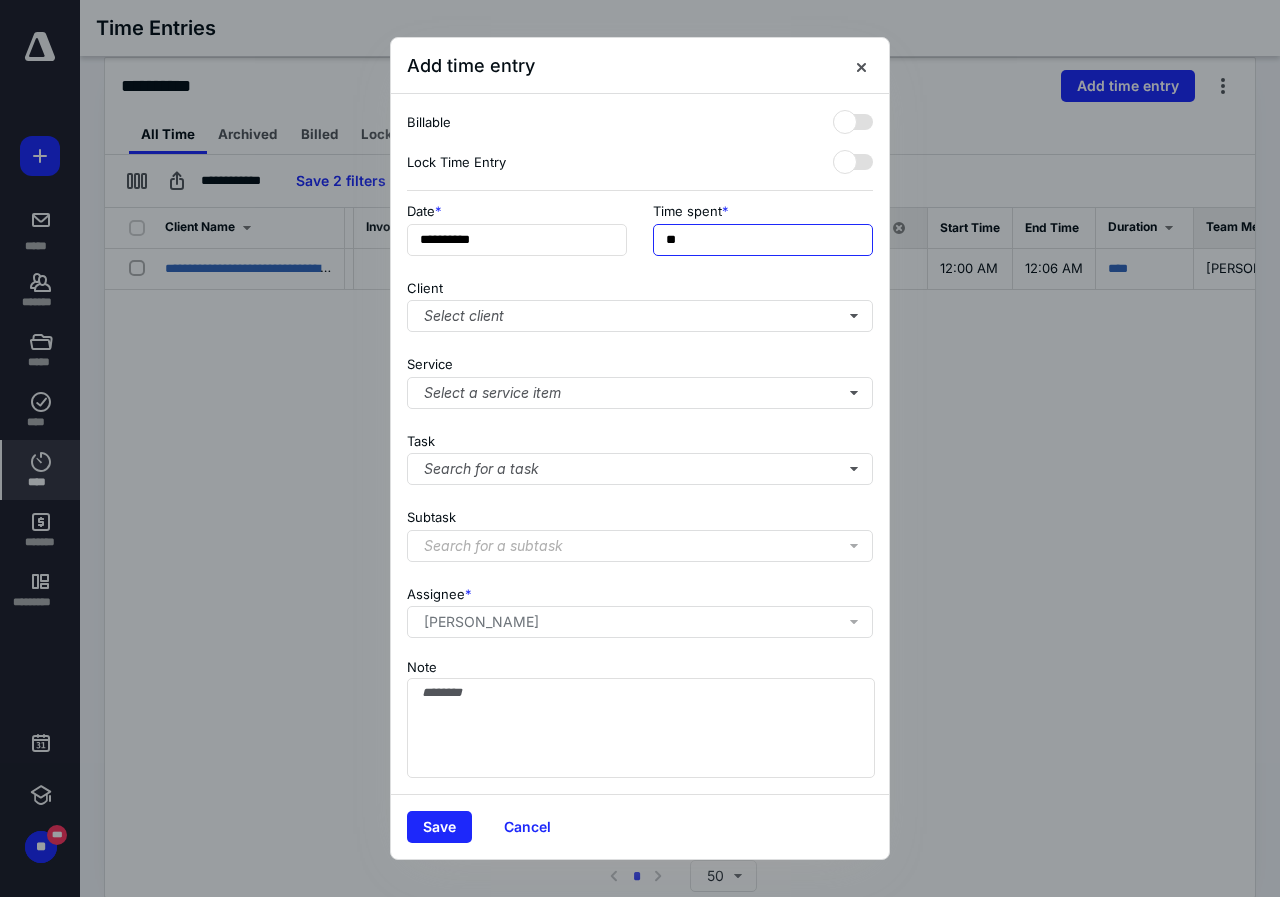 type on "**" 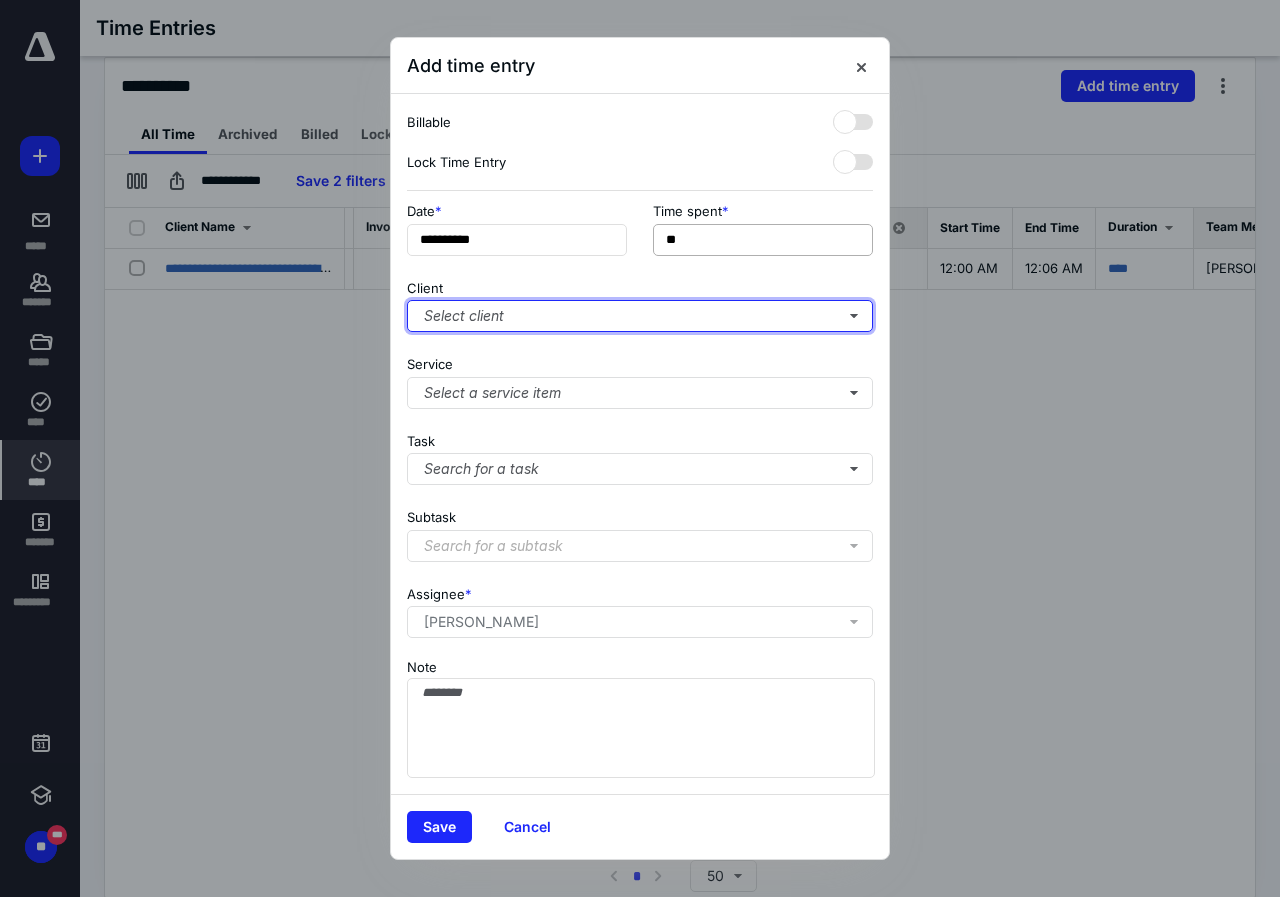 type 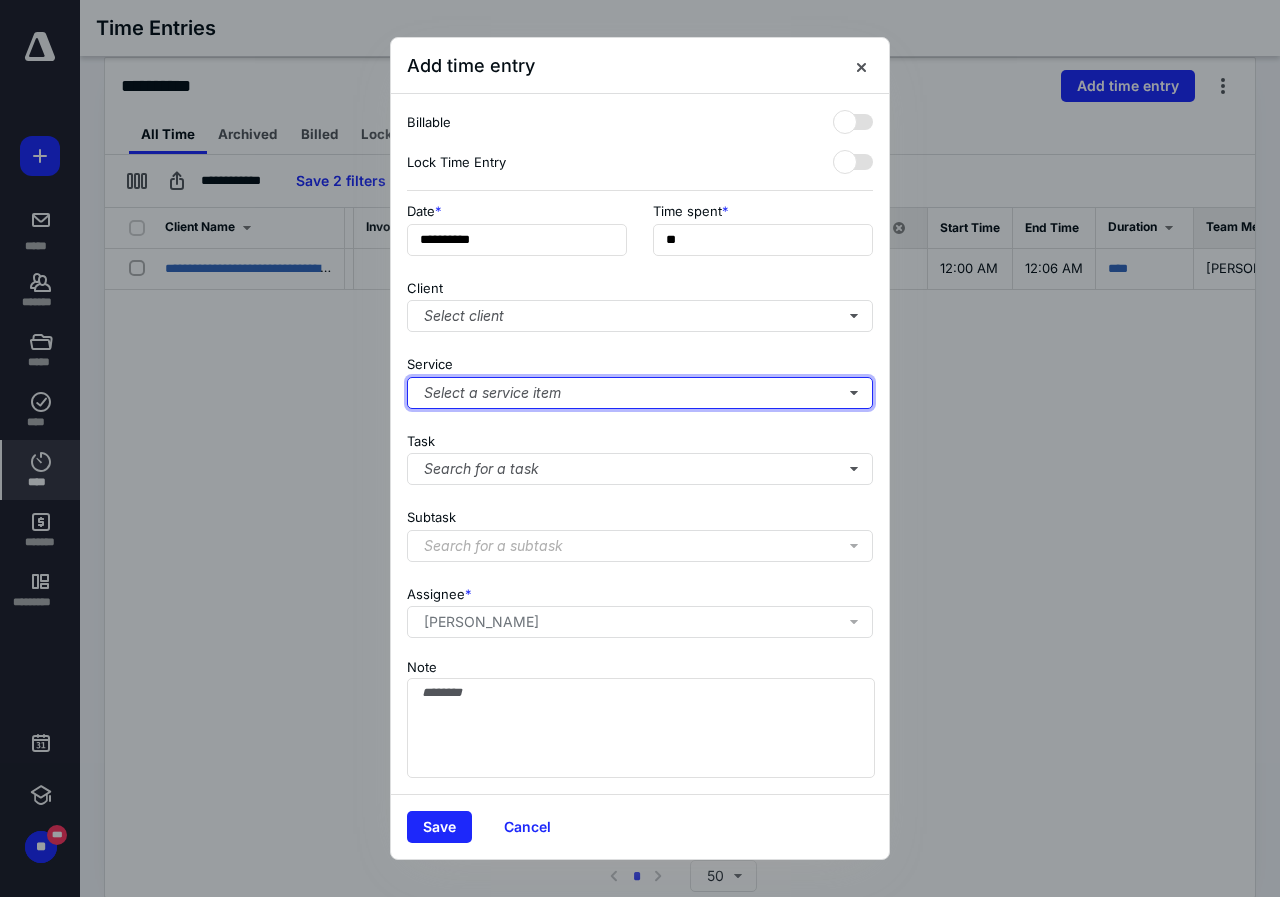 type 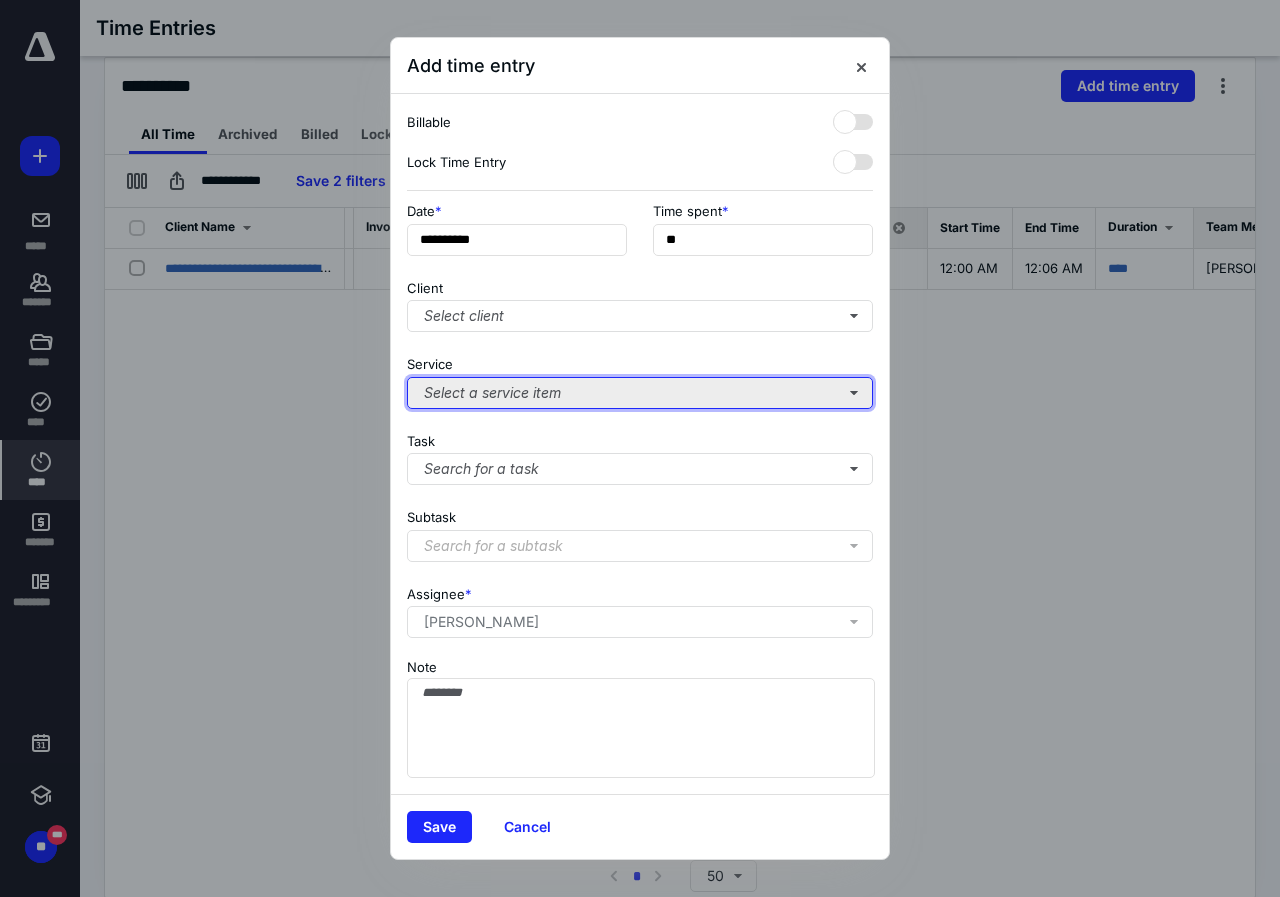 click on "Select a service item" at bounding box center [640, 393] 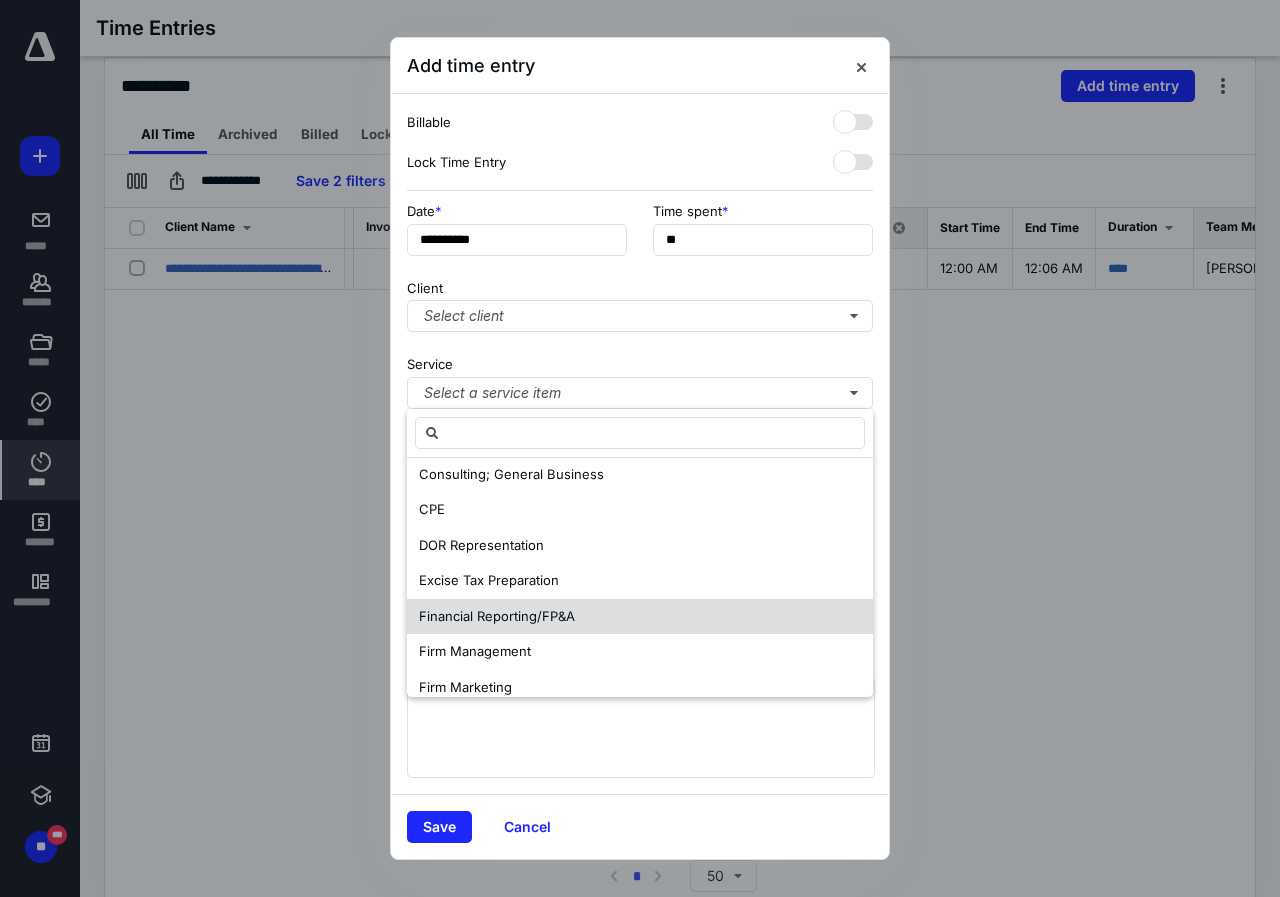 scroll, scrollTop: 600, scrollLeft: 0, axis: vertical 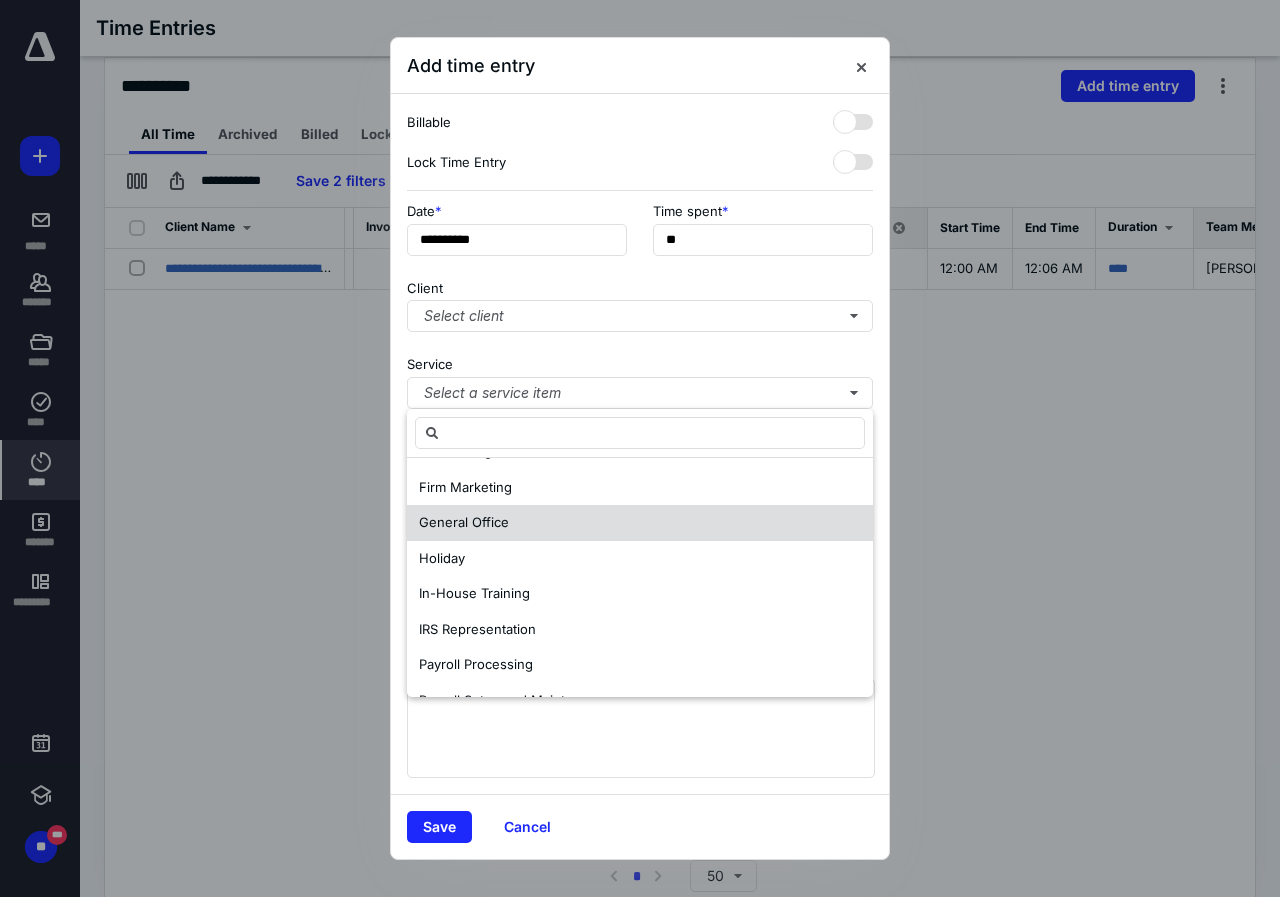 click on "General Office" at bounding box center [464, 522] 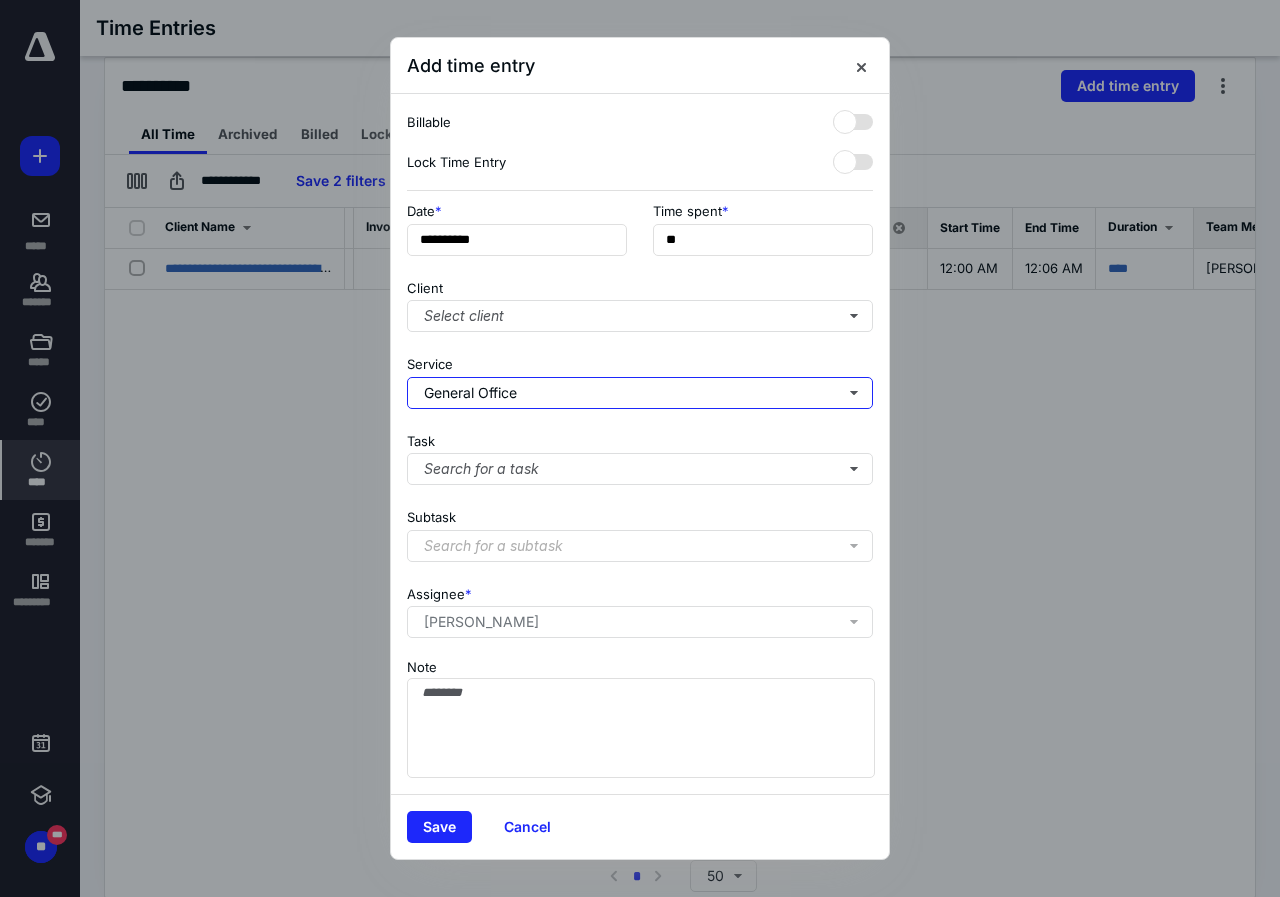 scroll, scrollTop: 0, scrollLeft: 0, axis: both 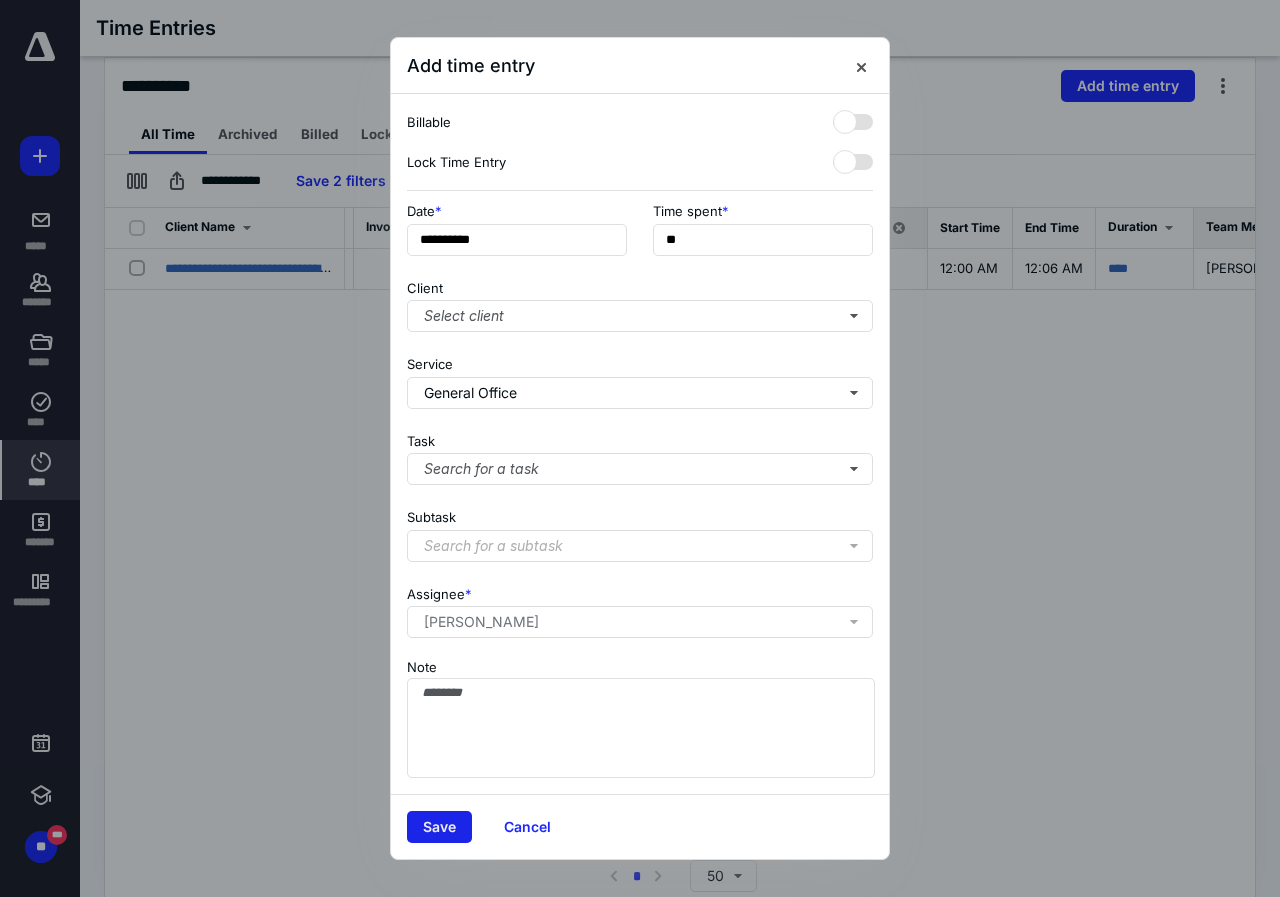 click on "Save" at bounding box center [439, 827] 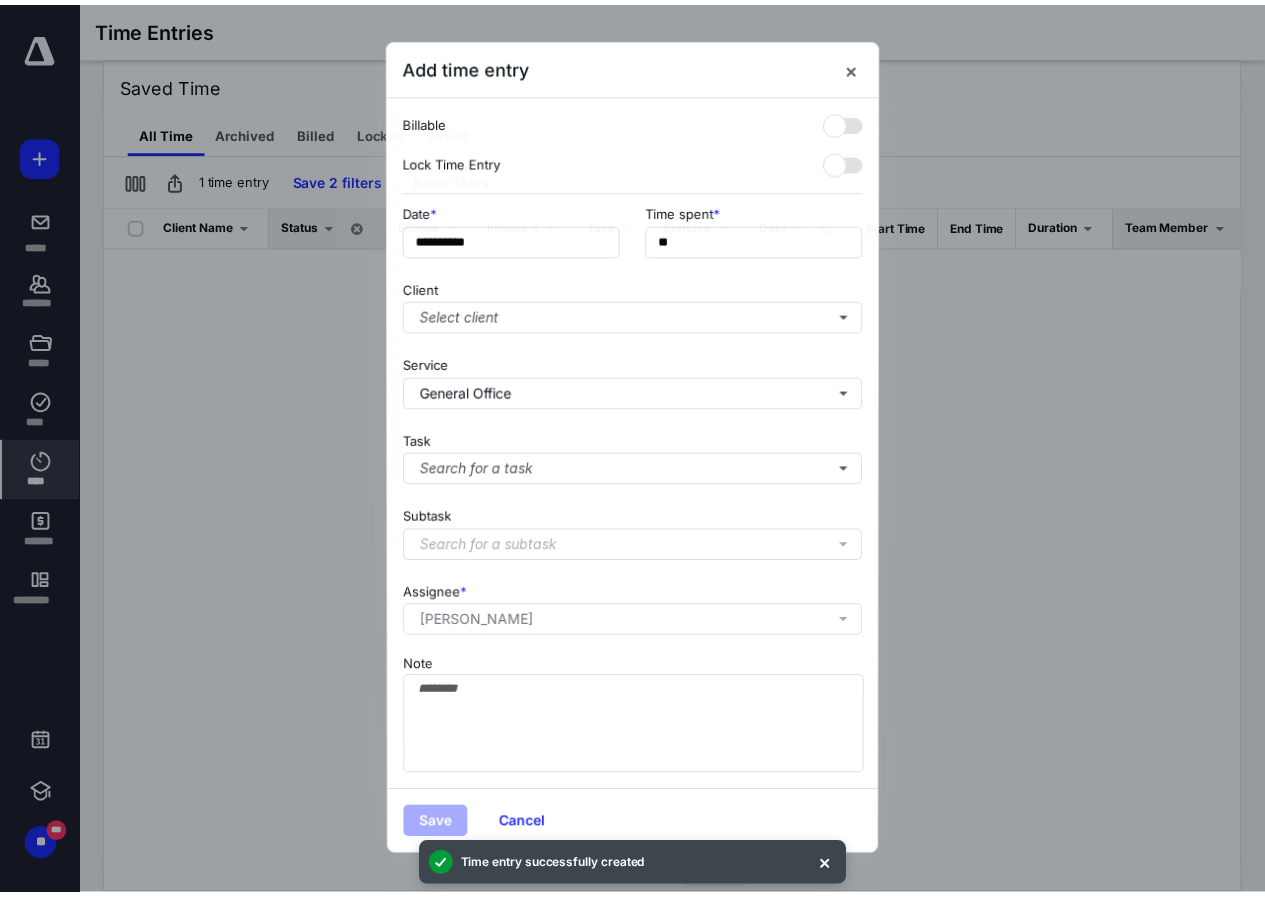 scroll, scrollTop: 0, scrollLeft: 200, axis: horizontal 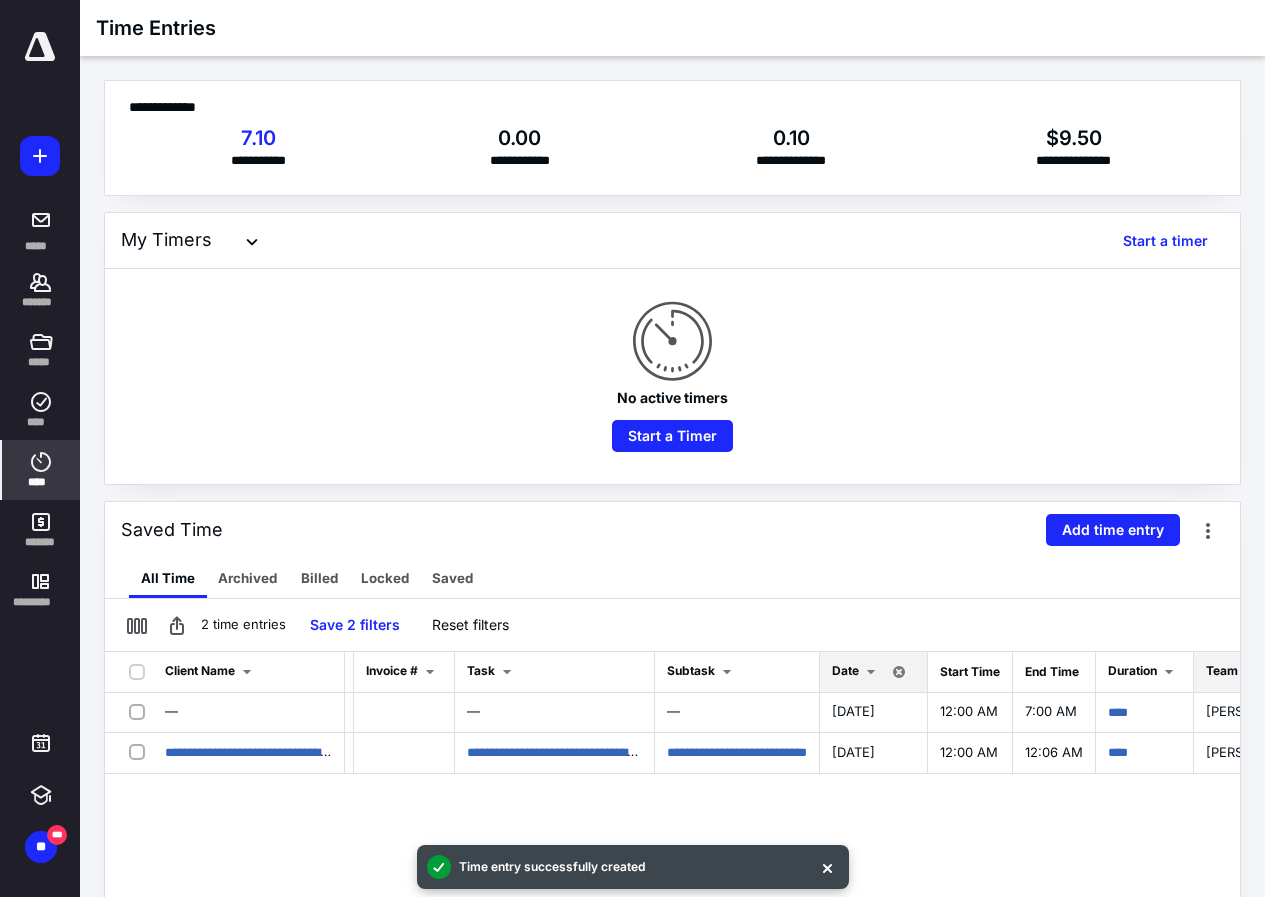 click at bounding box center (40, 47) 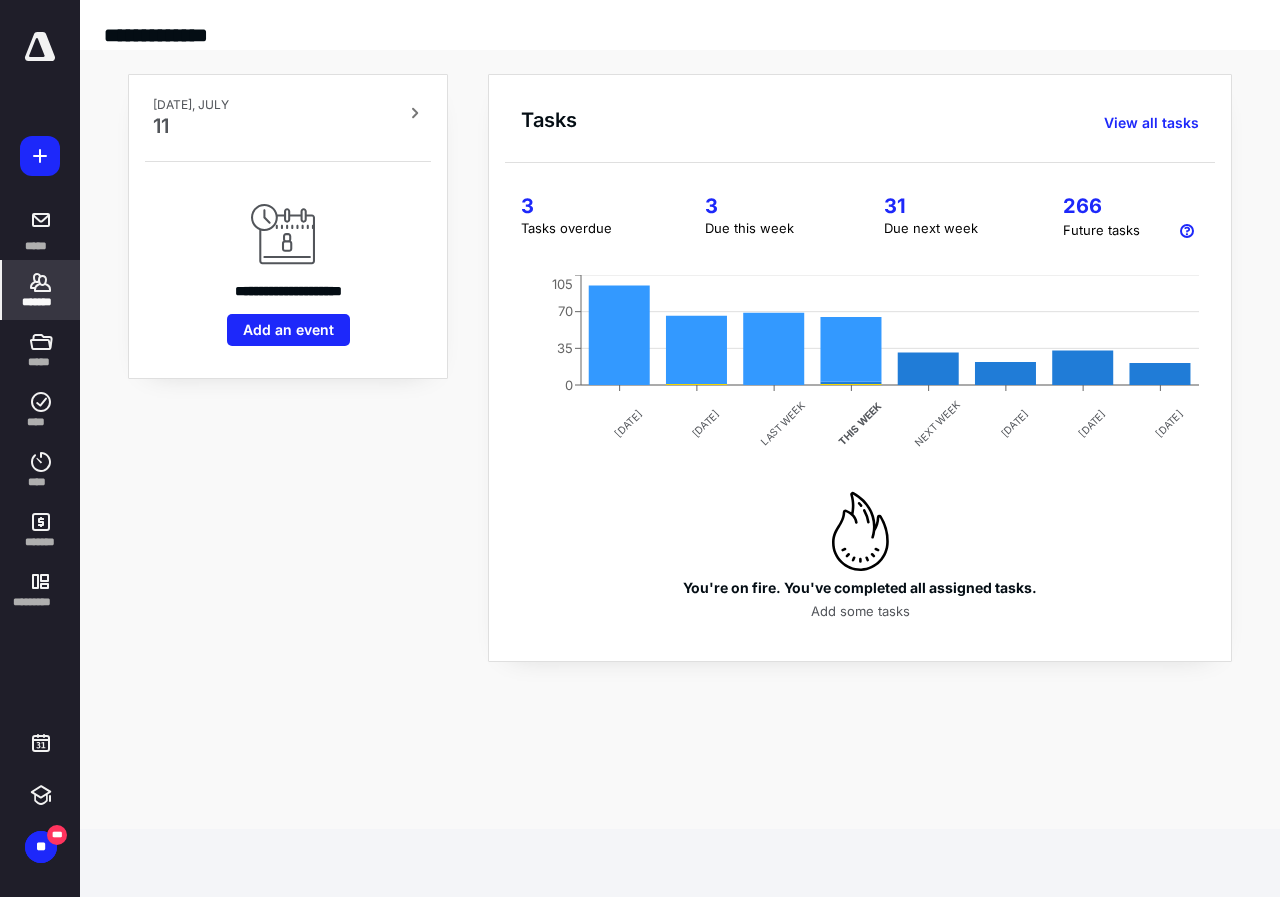 click 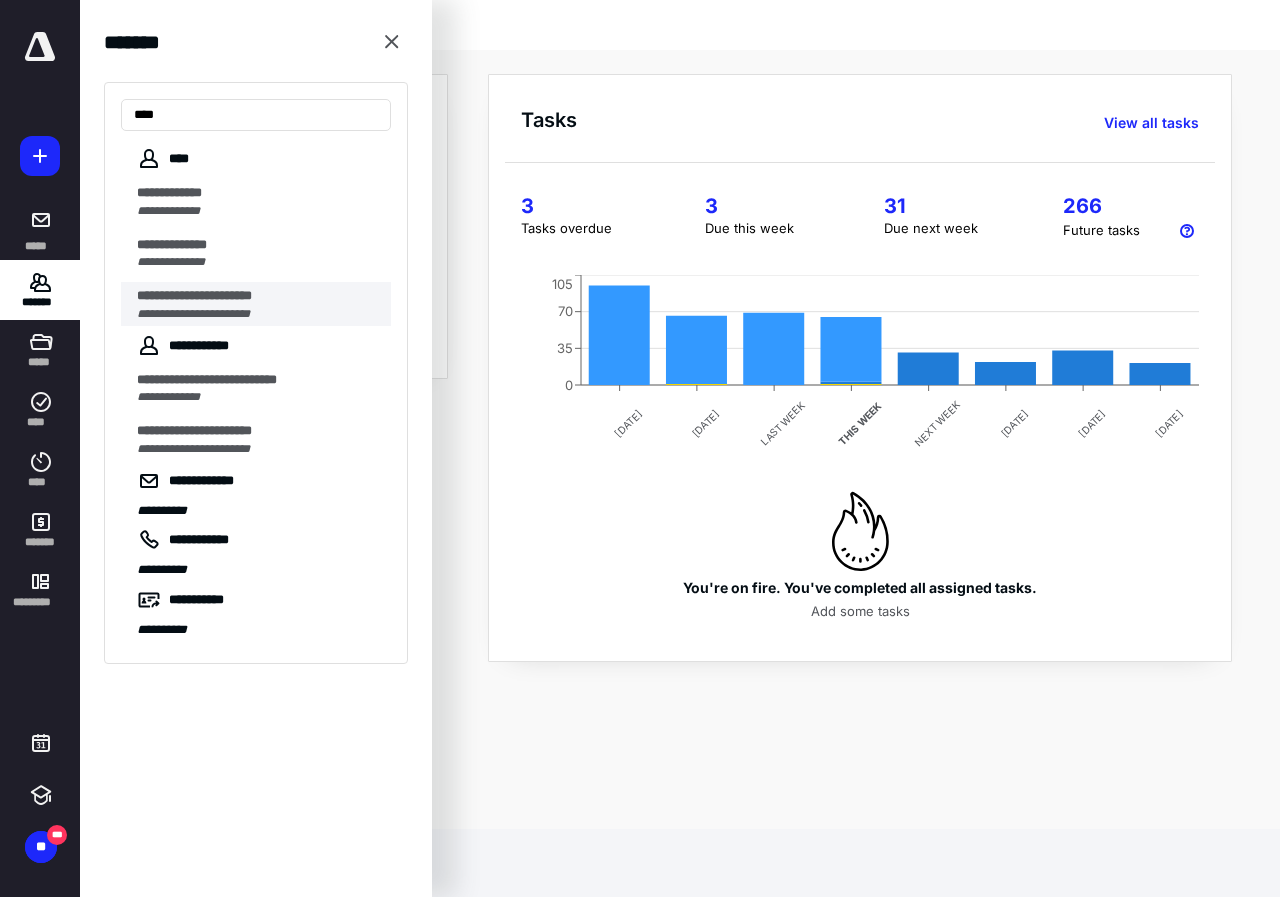 type on "***" 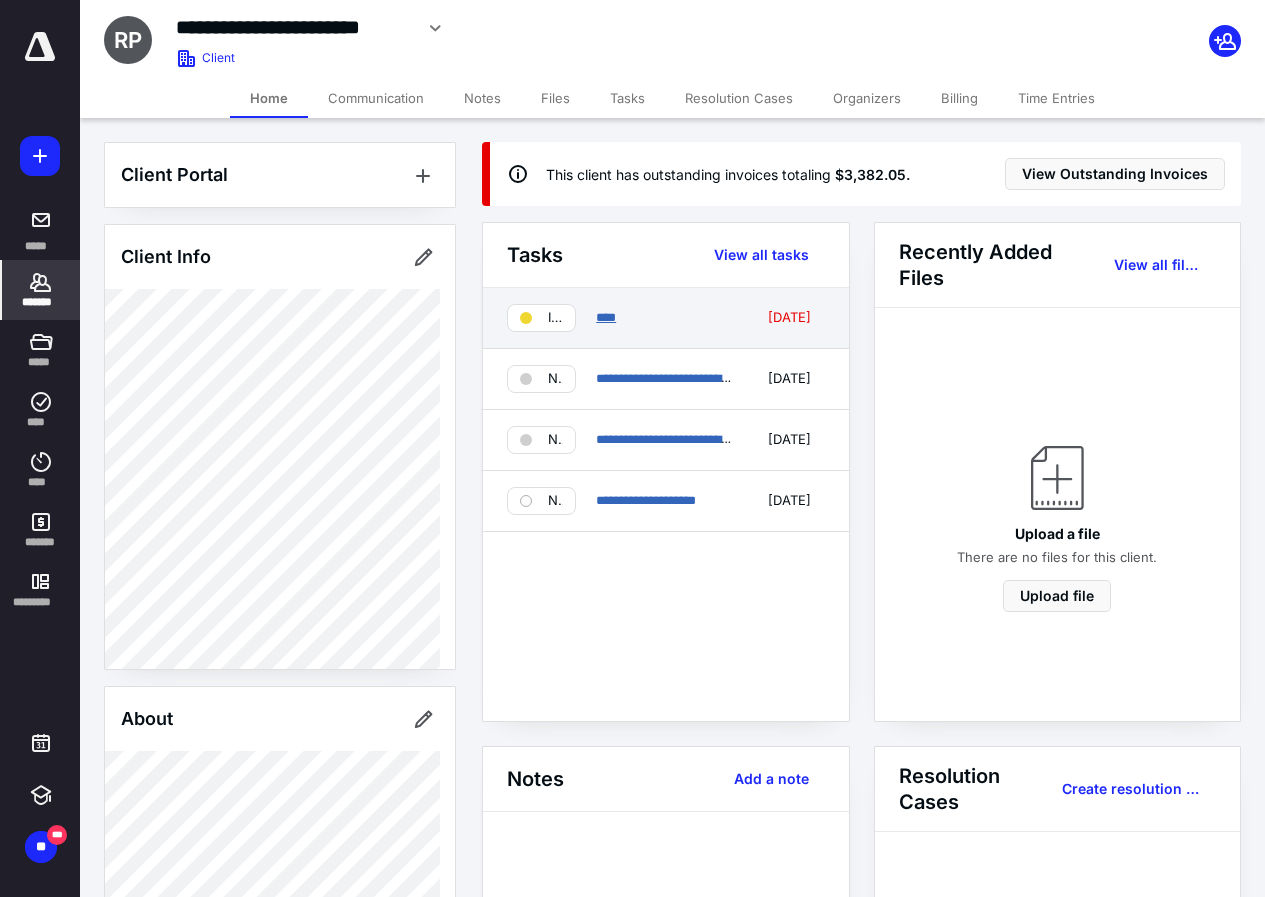 click on "****" at bounding box center (606, 317) 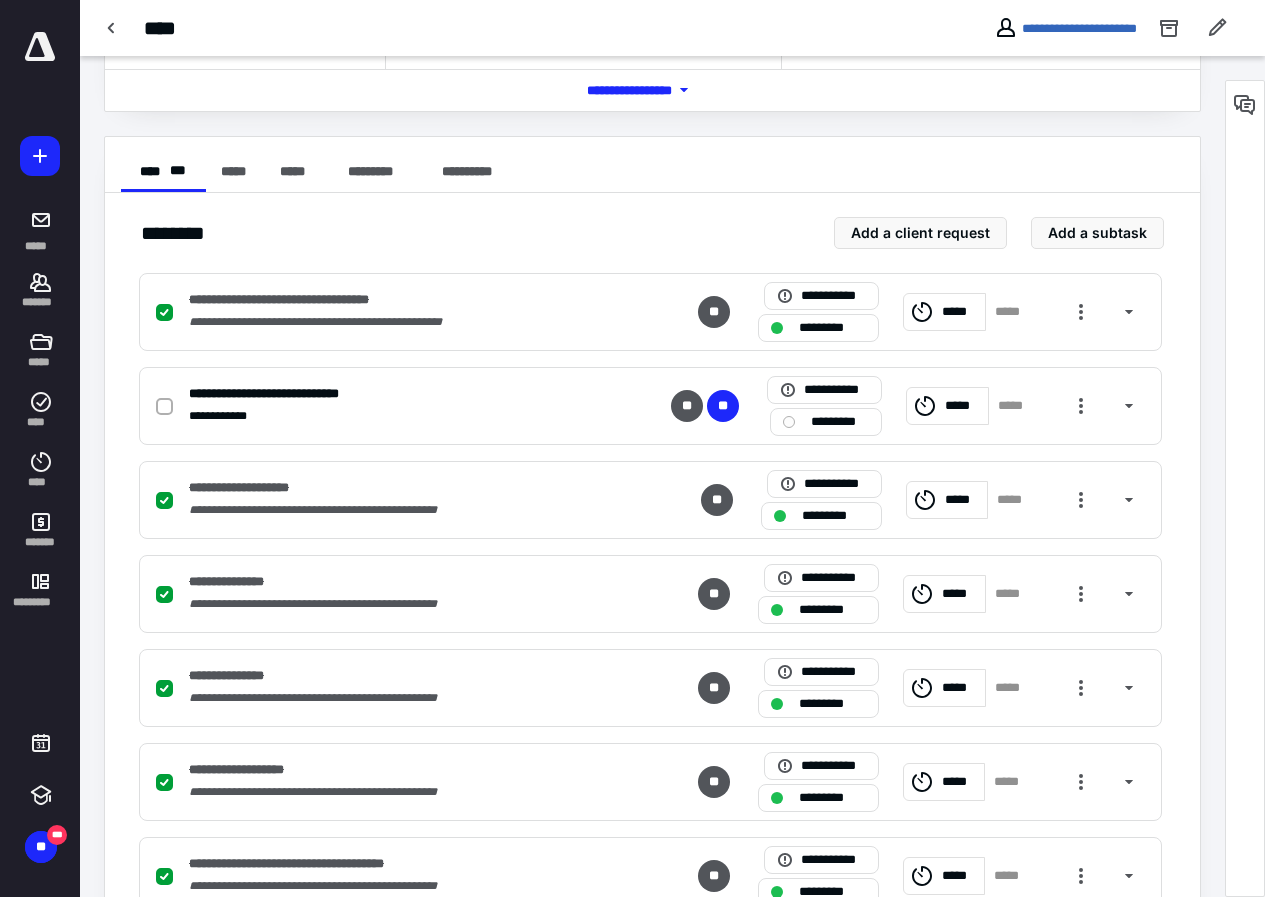 scroll, scrollTop: 360, scrollLeft: 0, axis: vertical 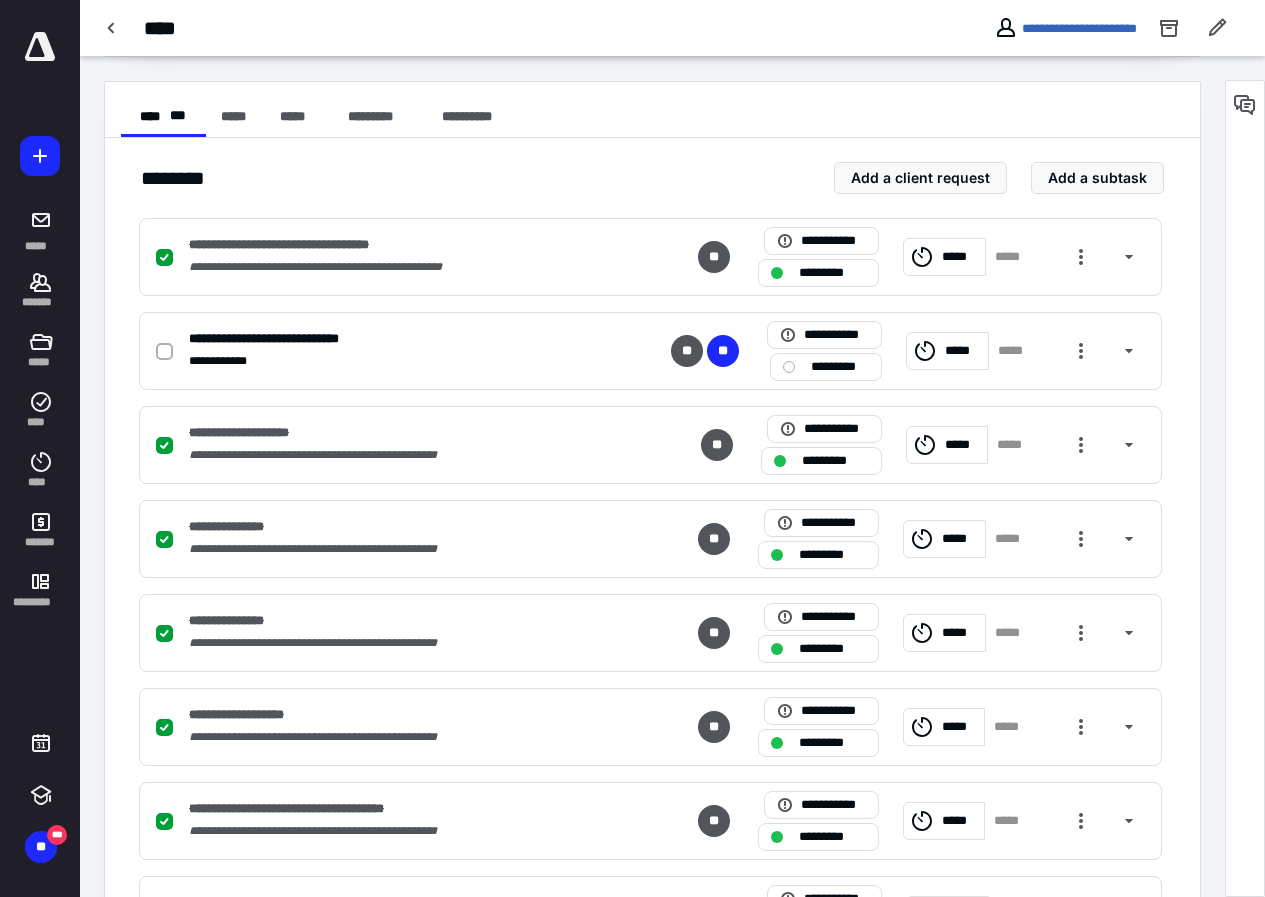 click at bounding box center (40, 47) 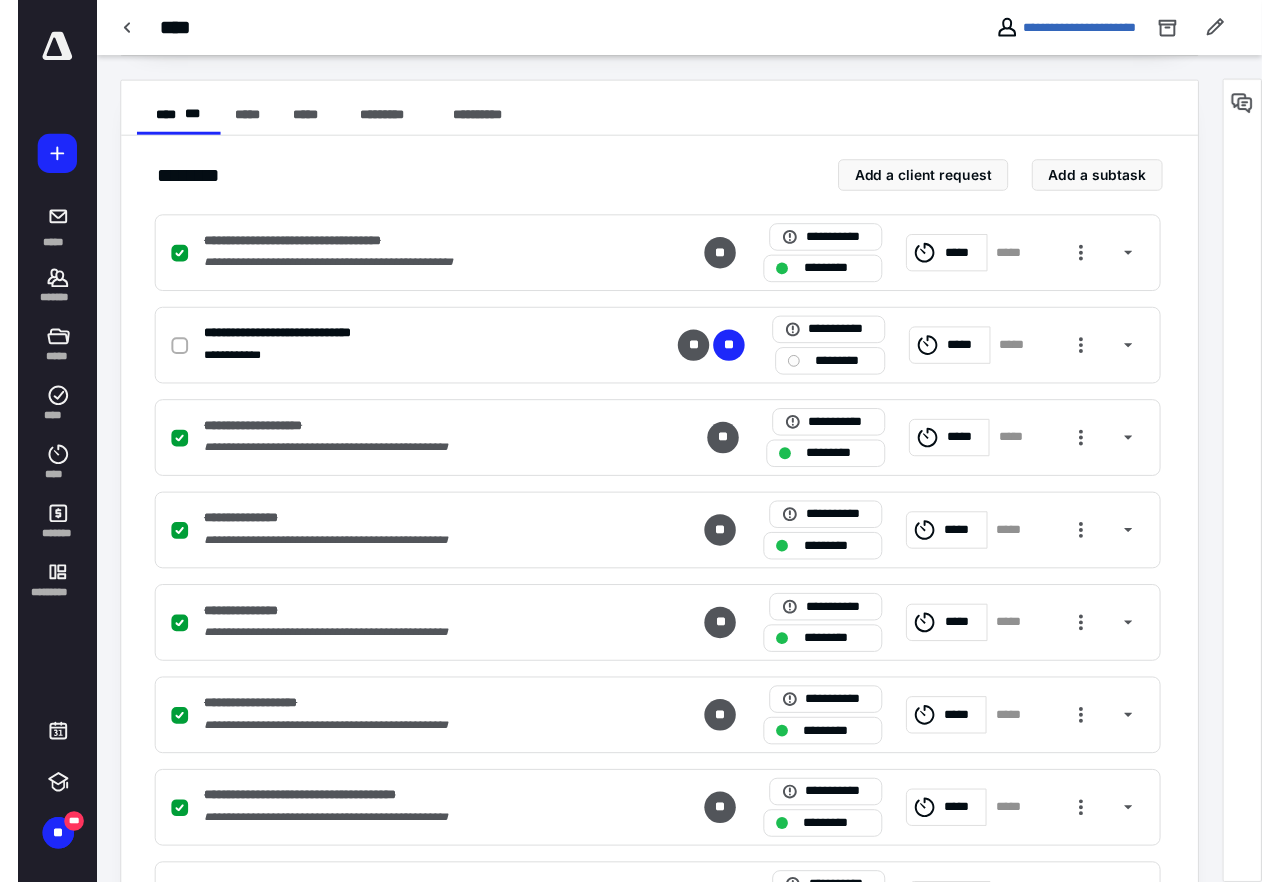 scroll, scrollTop: 0, scrollLeft: 0, axis: both 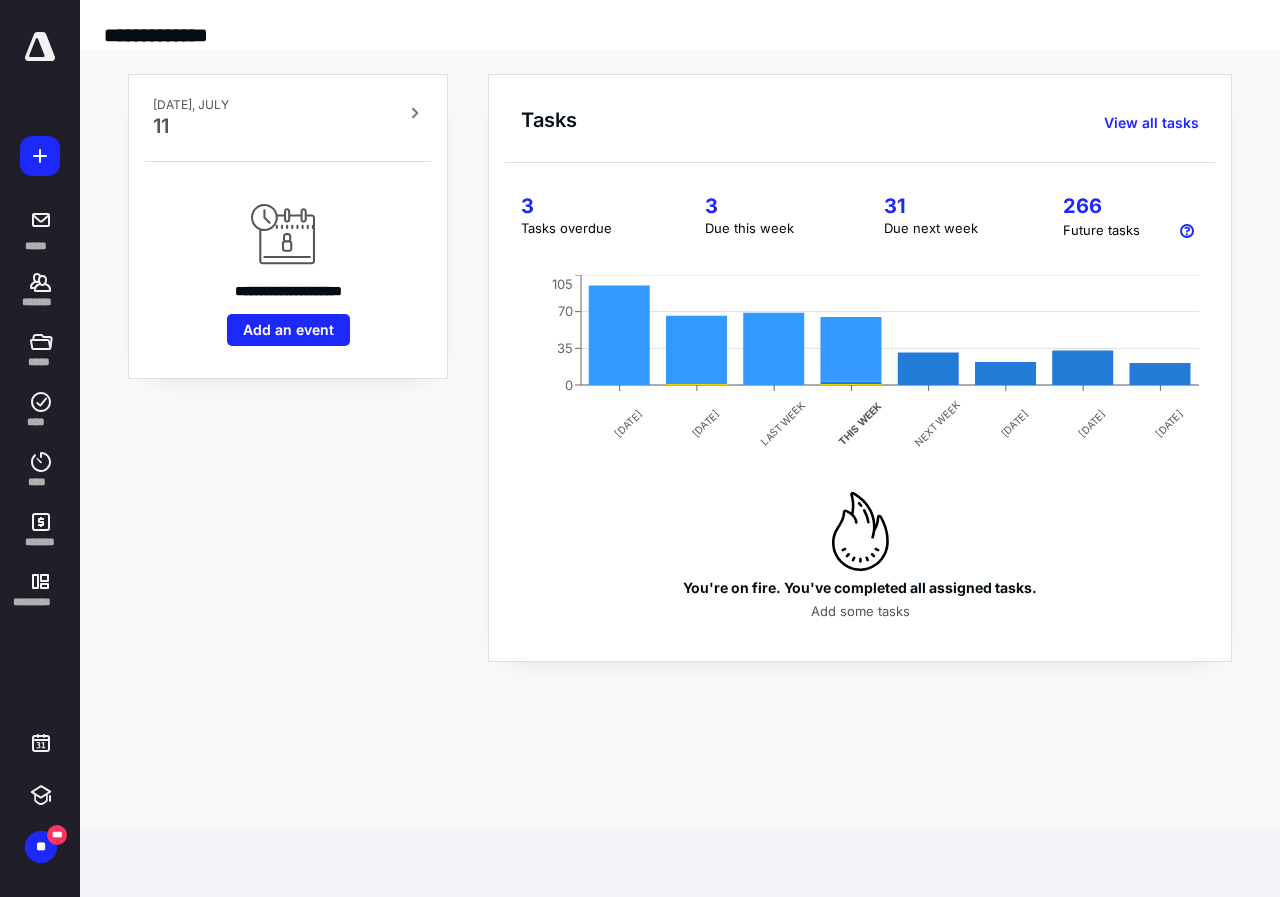 click on "3" at bounding box center [589, 206] 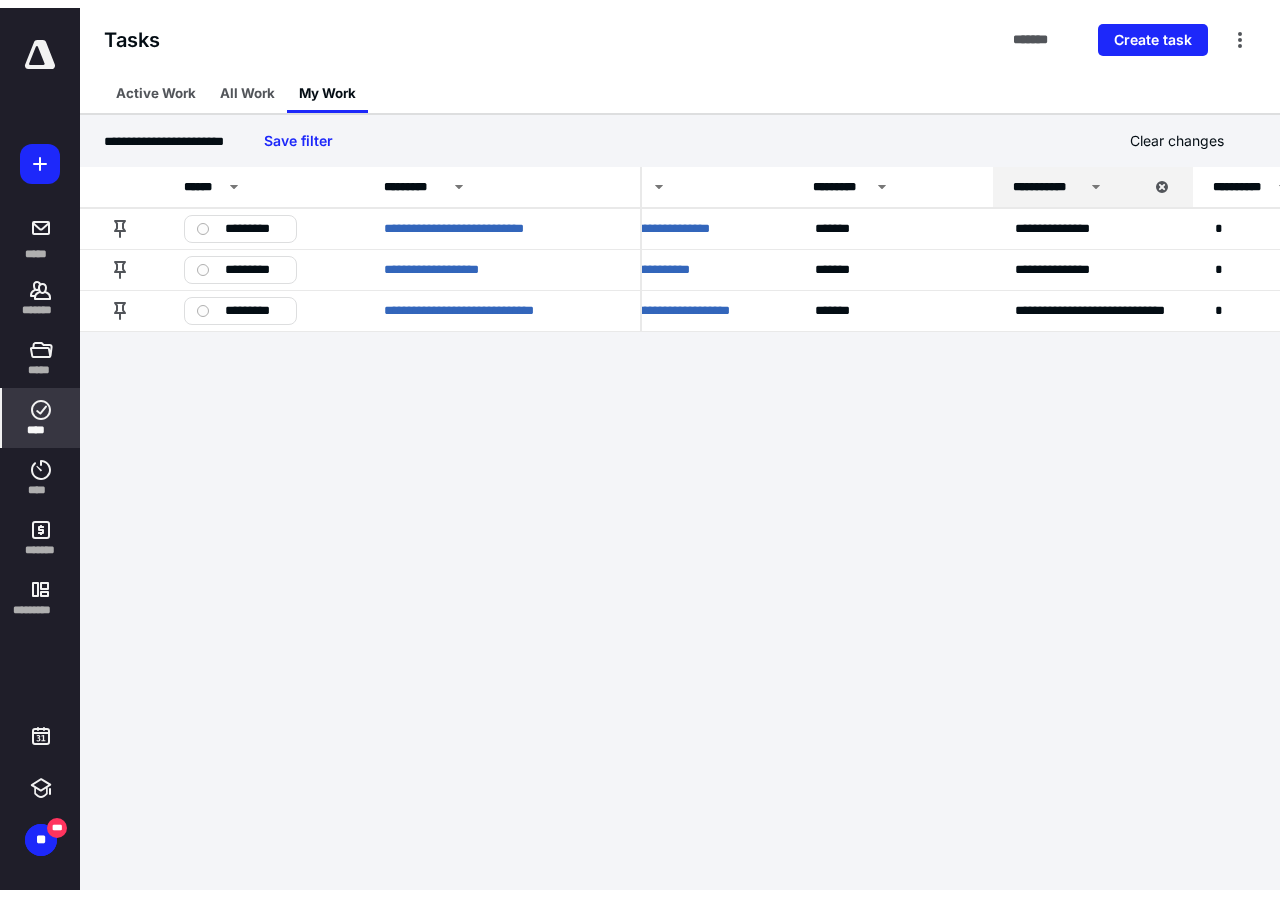 scroll, scrollTop: 0, scrollLeft: 0, axis: both 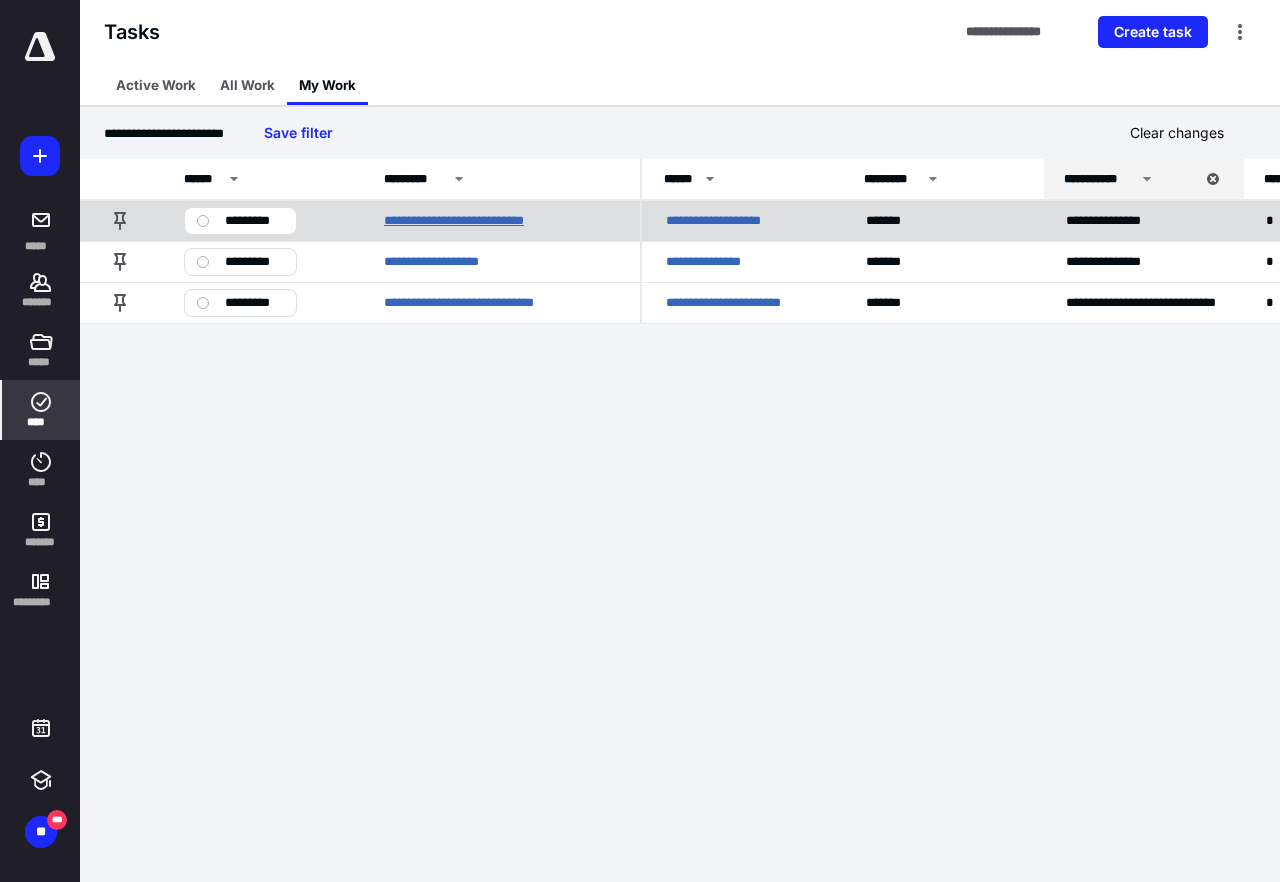 click on "**********" at bounding box center [464, 221] 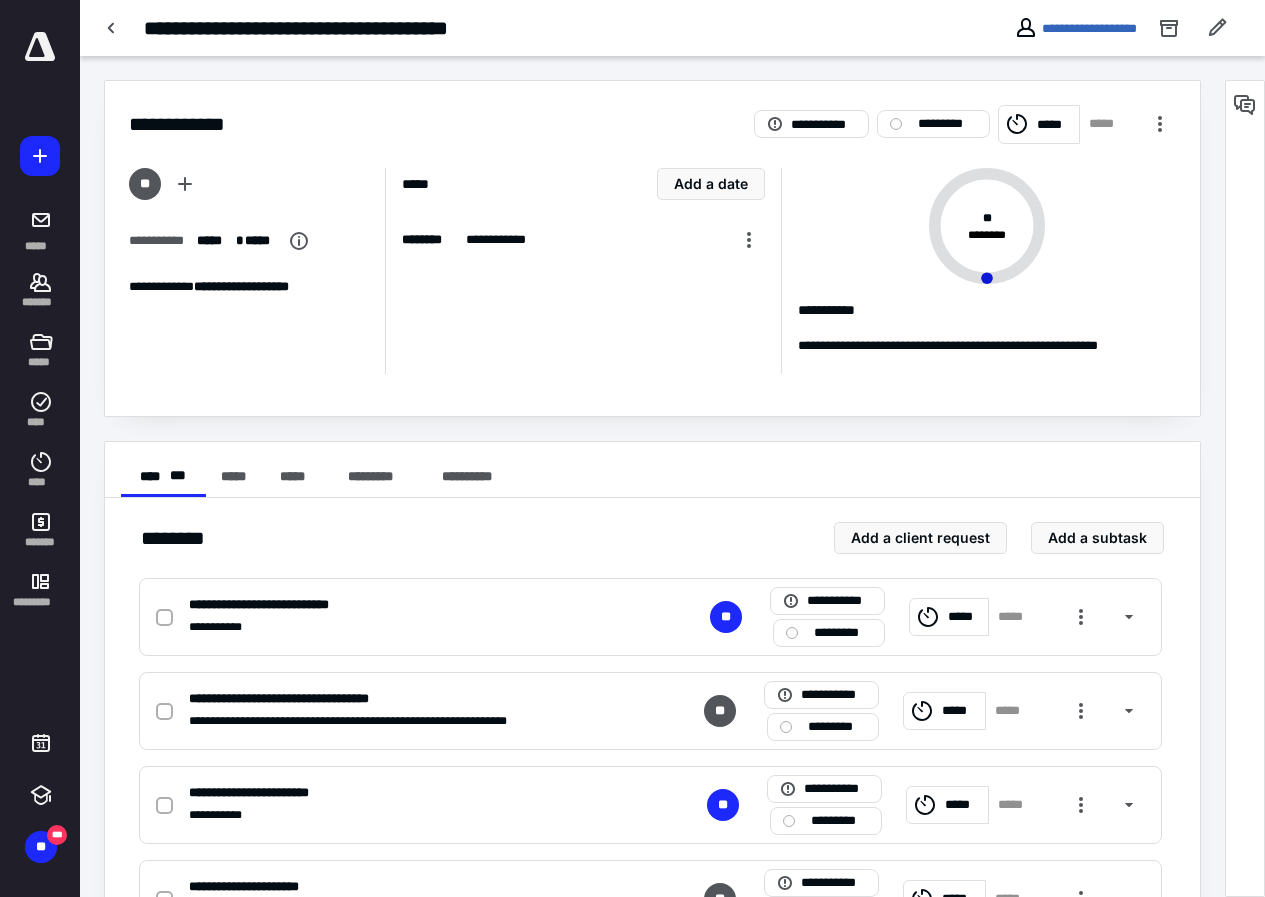 click at bounding box center [40, 47] 